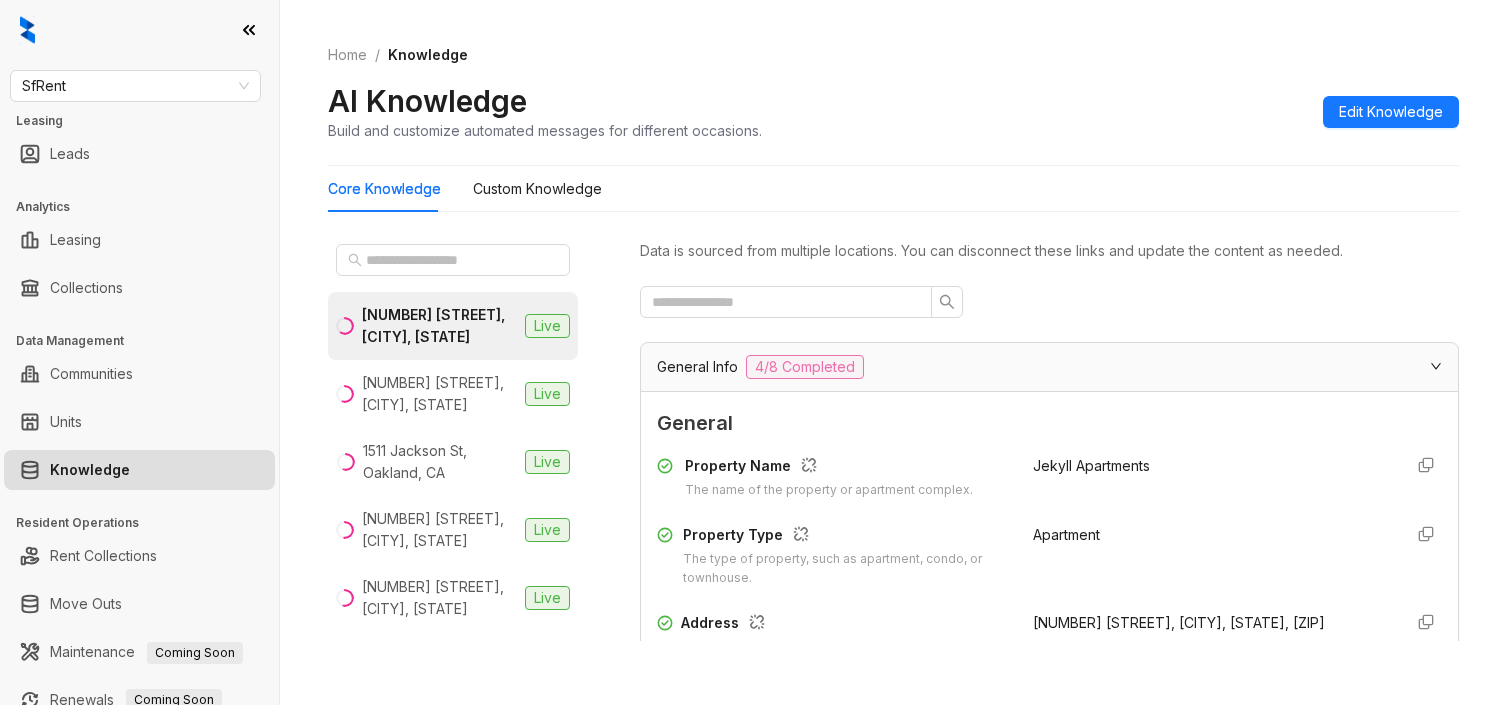 scroll, scrollTop: 0, scrollLeft: 0, axis: both 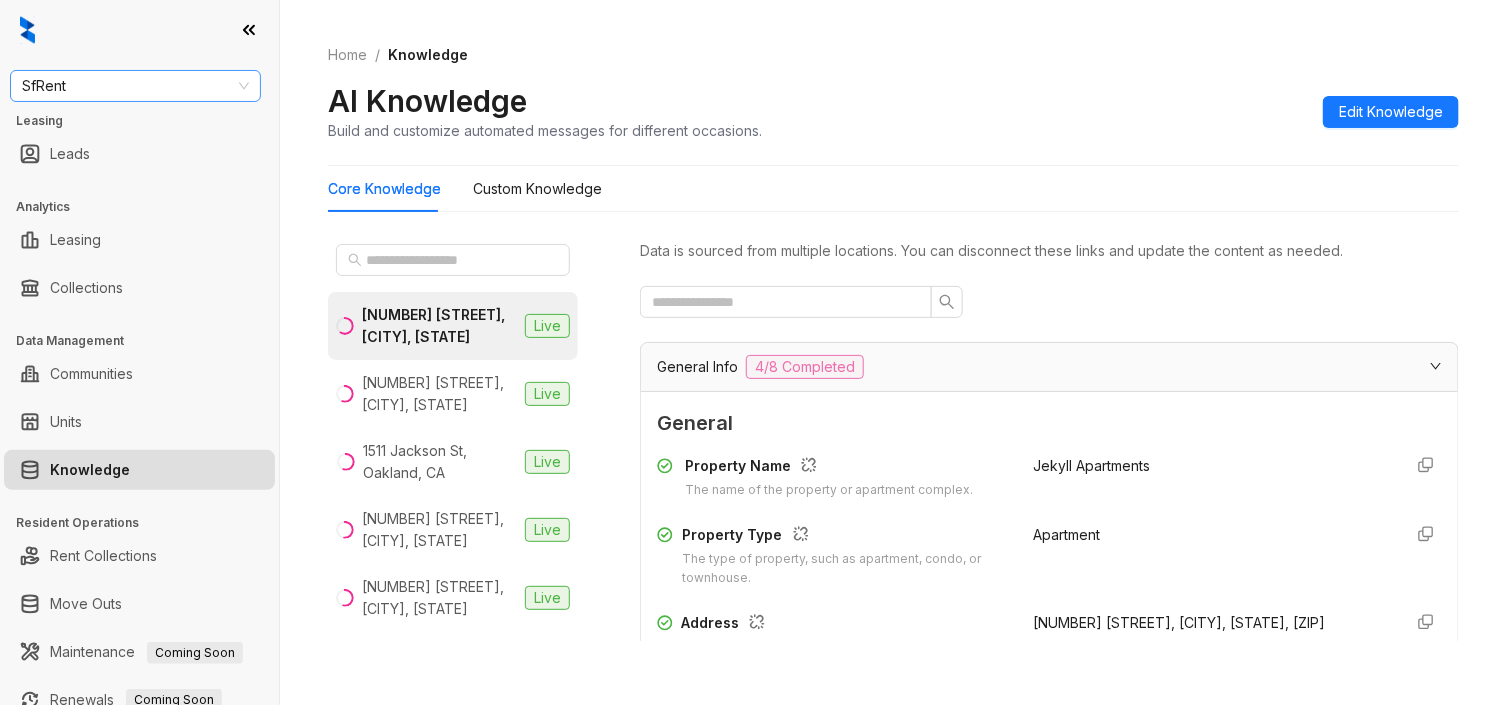 click on "SfRent" at bounding box center [135, 86] 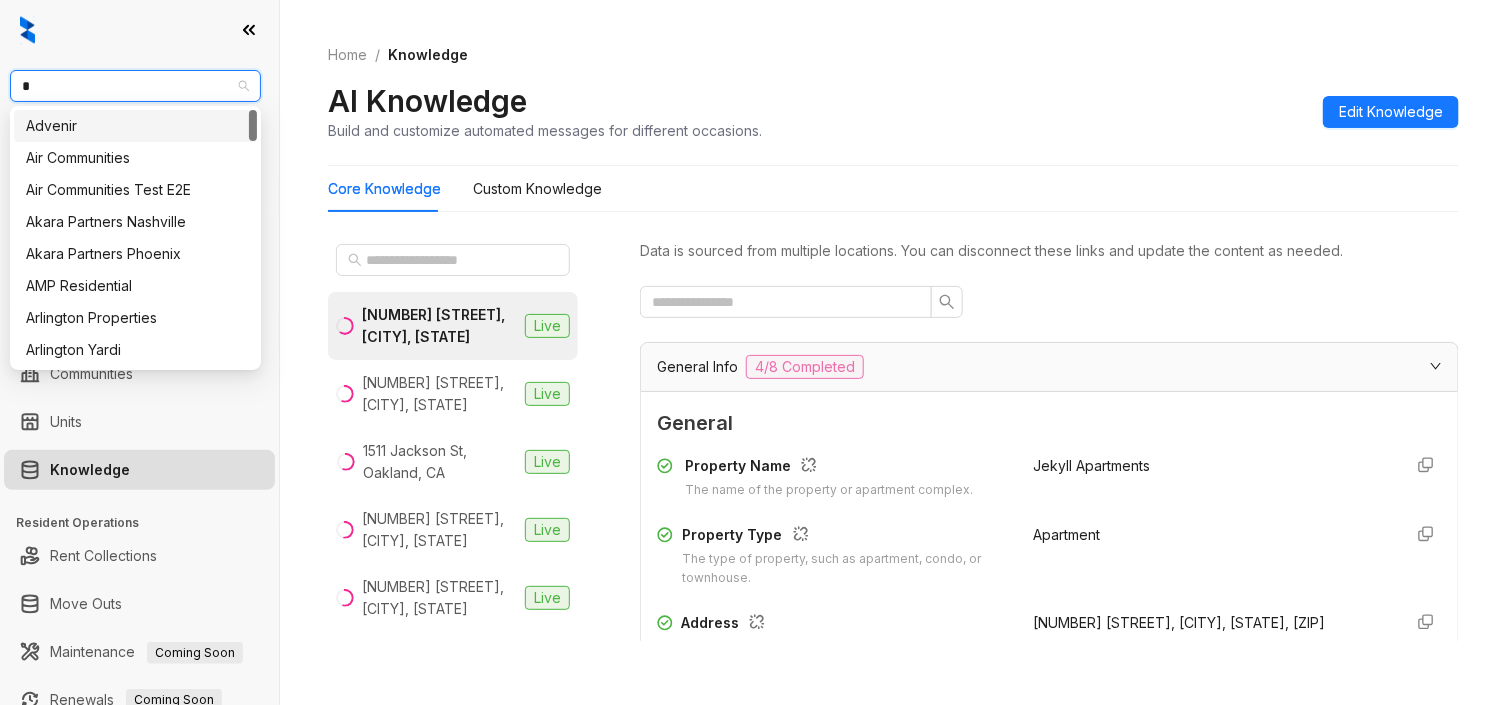 type on "**" 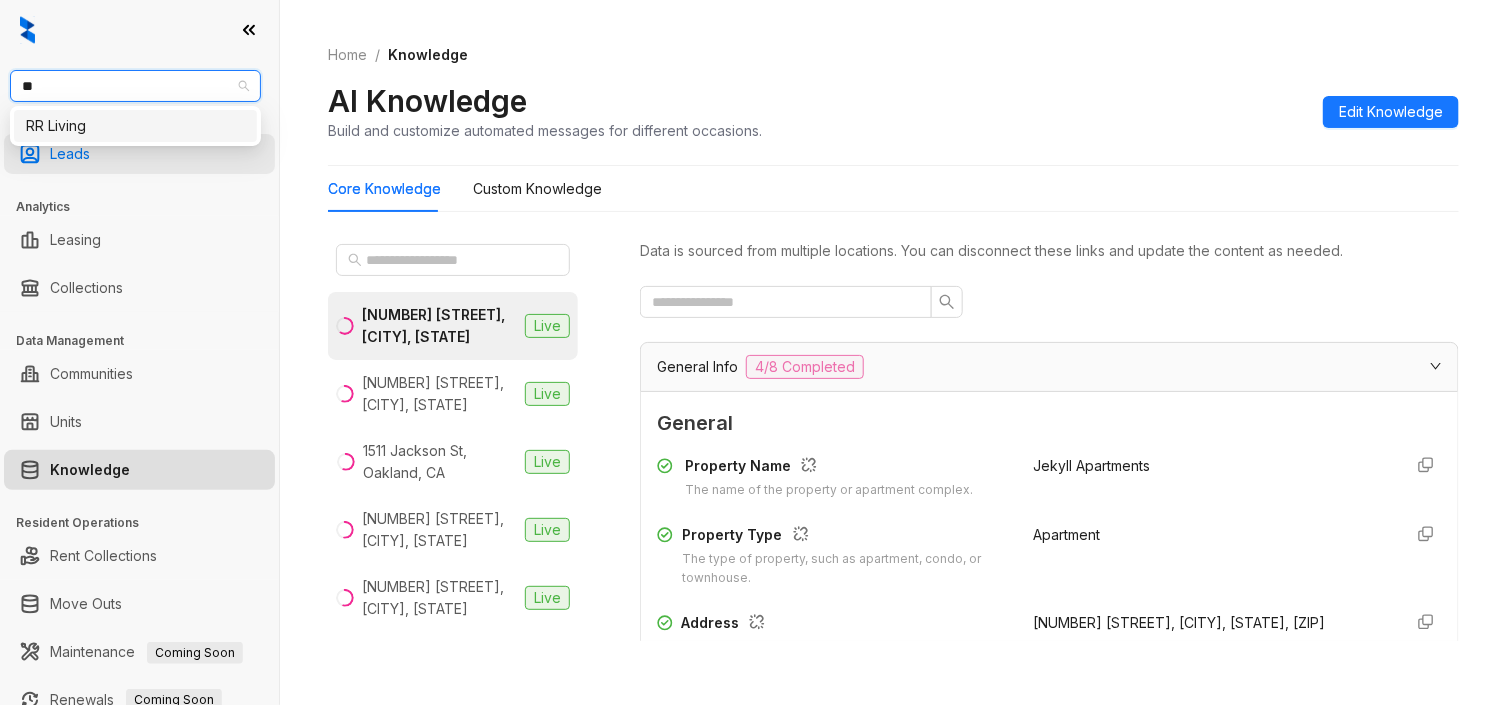 click on "RR Living" at bounding box center (135, 126) 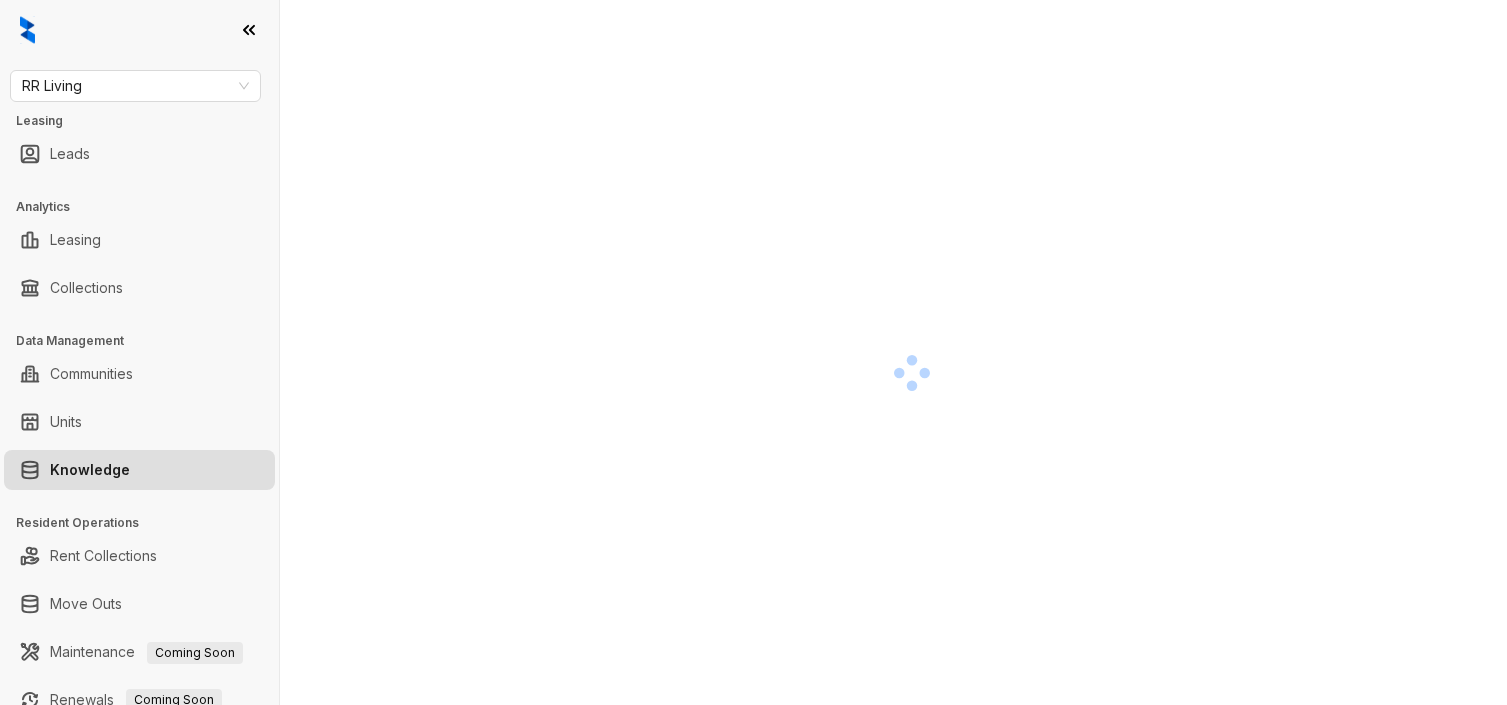 scroll, scrollTop: 0, scrollLeft: 0, axis: both 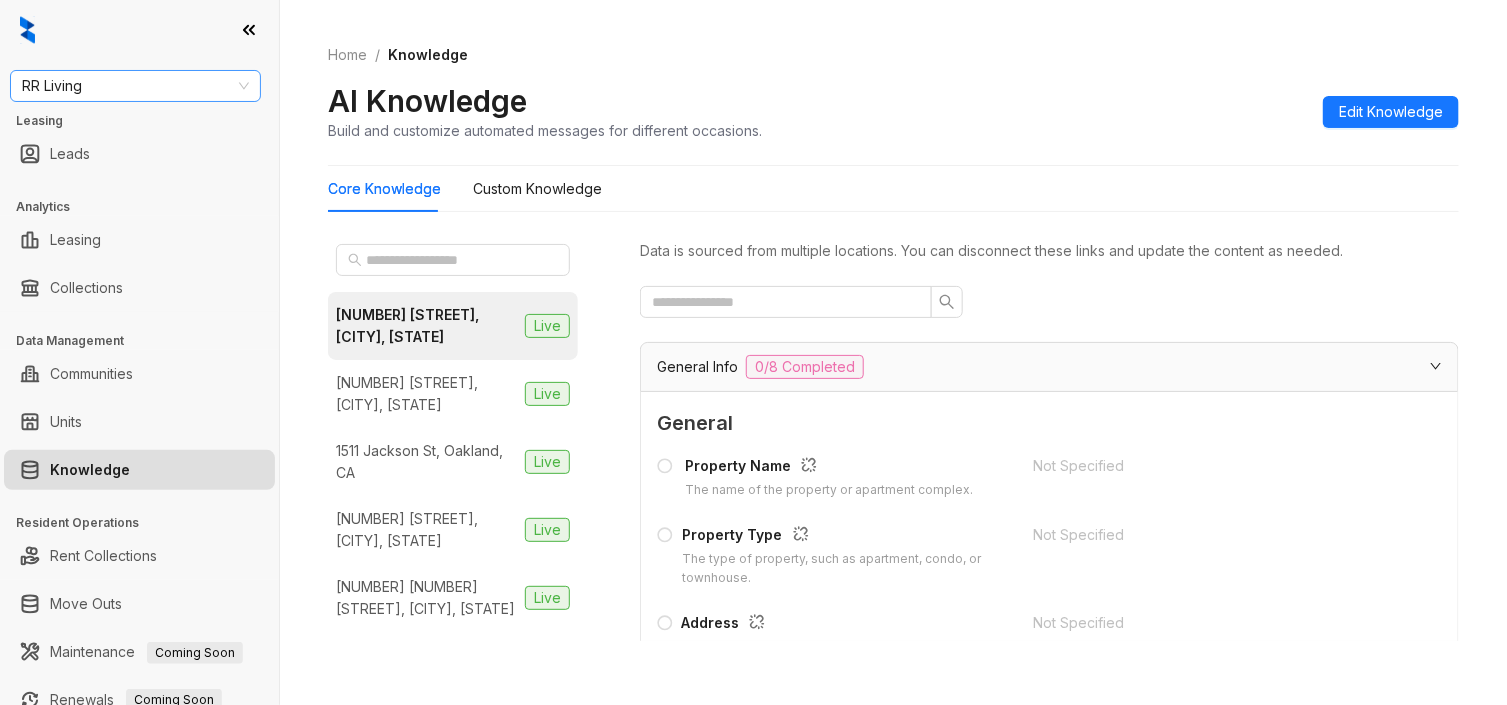 click on "RR Living" at bounding box center (135, 86) 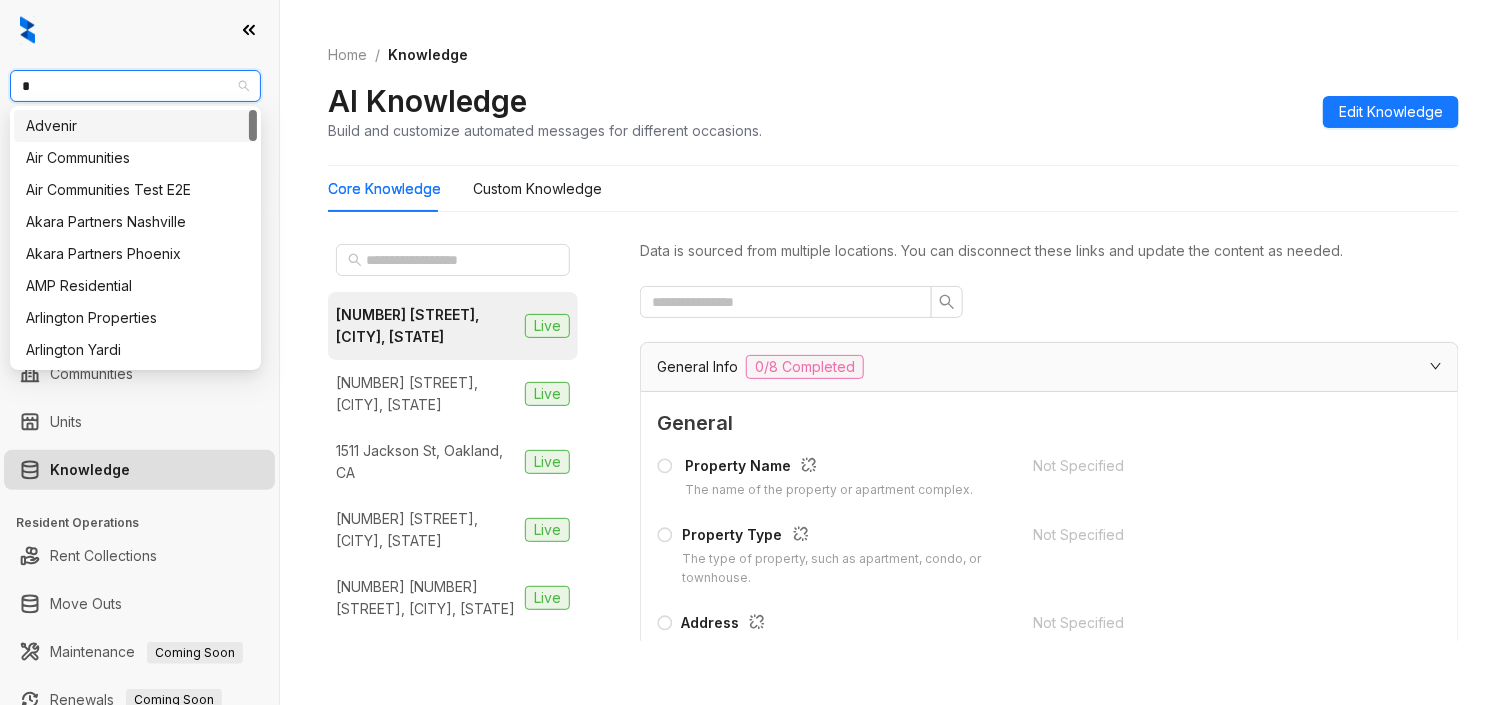 type on "**" 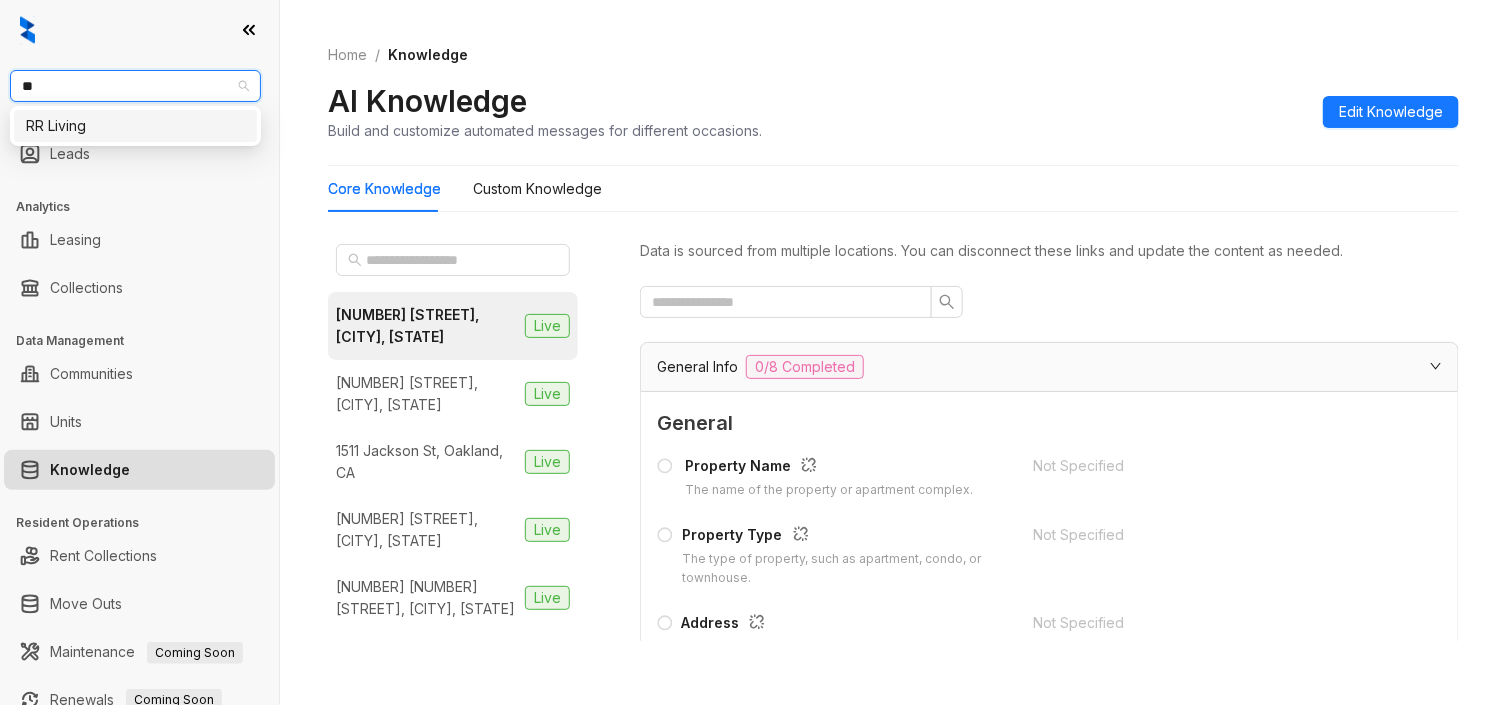 click on "RR Living" at bounding box center (135, 126) 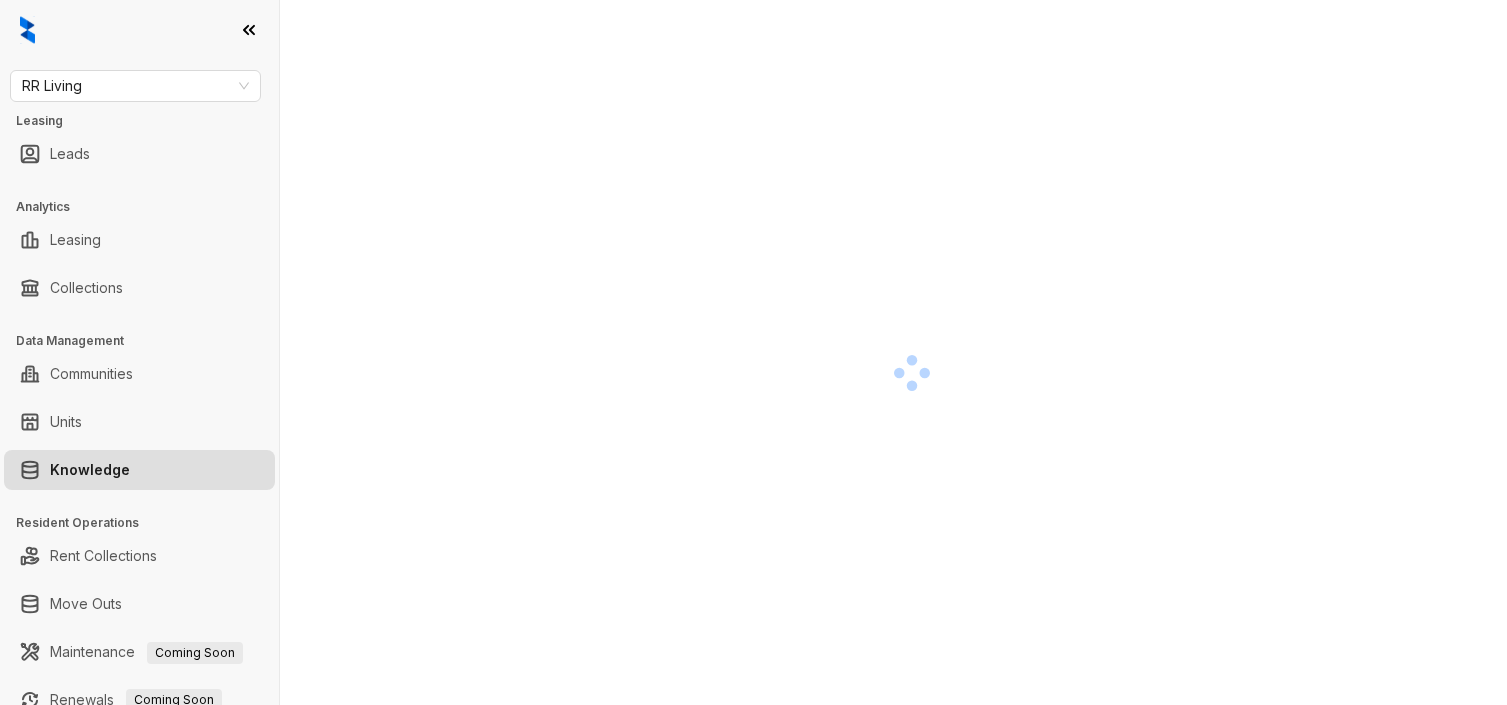 scroll, scrollTop: 0, scrollLeft: 0, axis: both 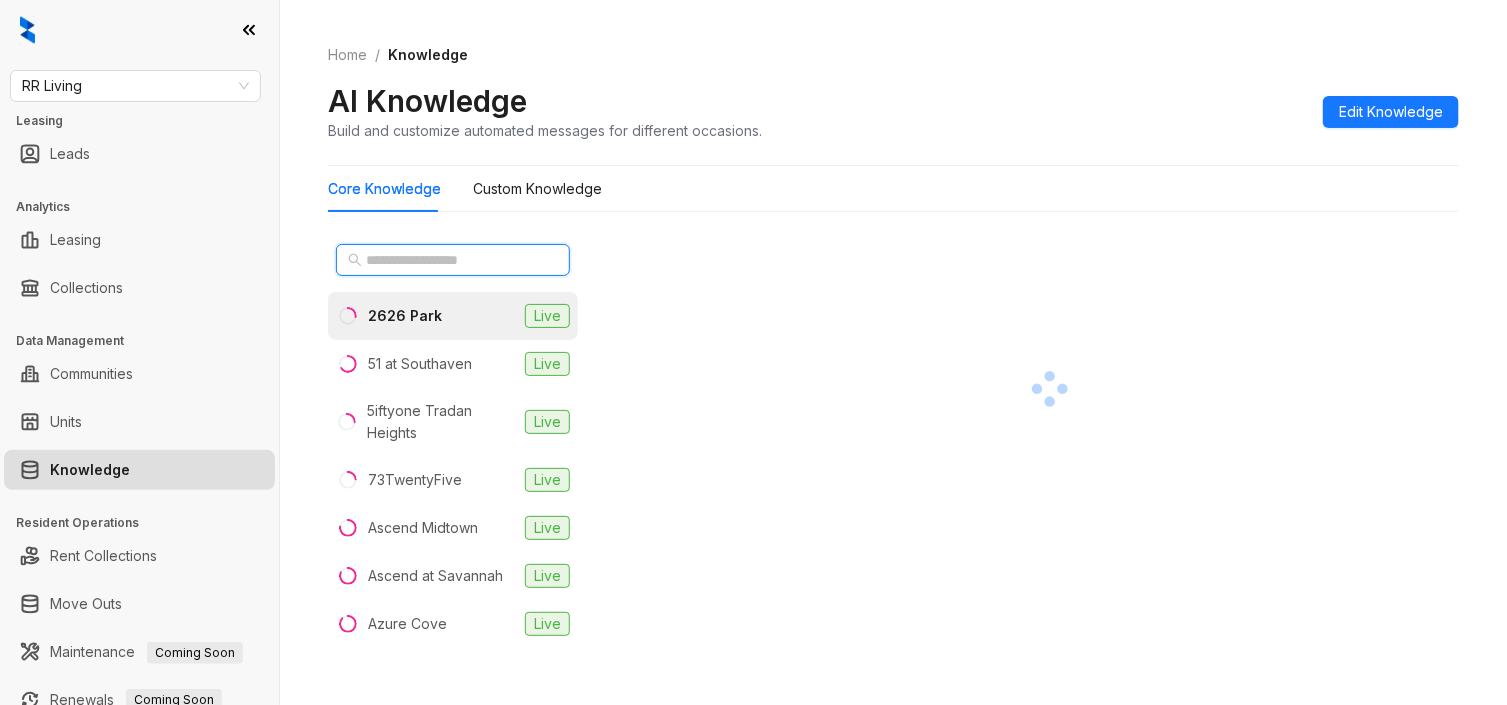 click at bounding box center [454, 260] 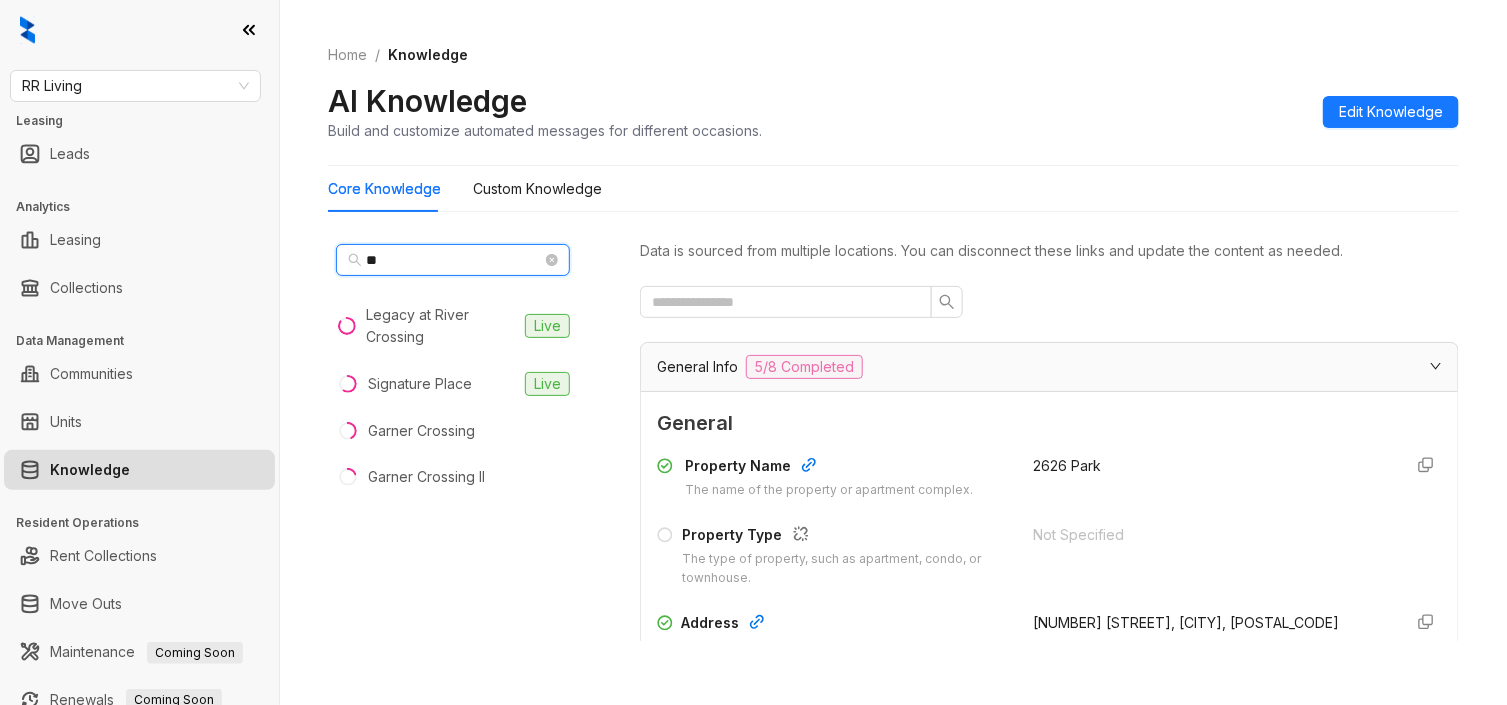 type on "*" 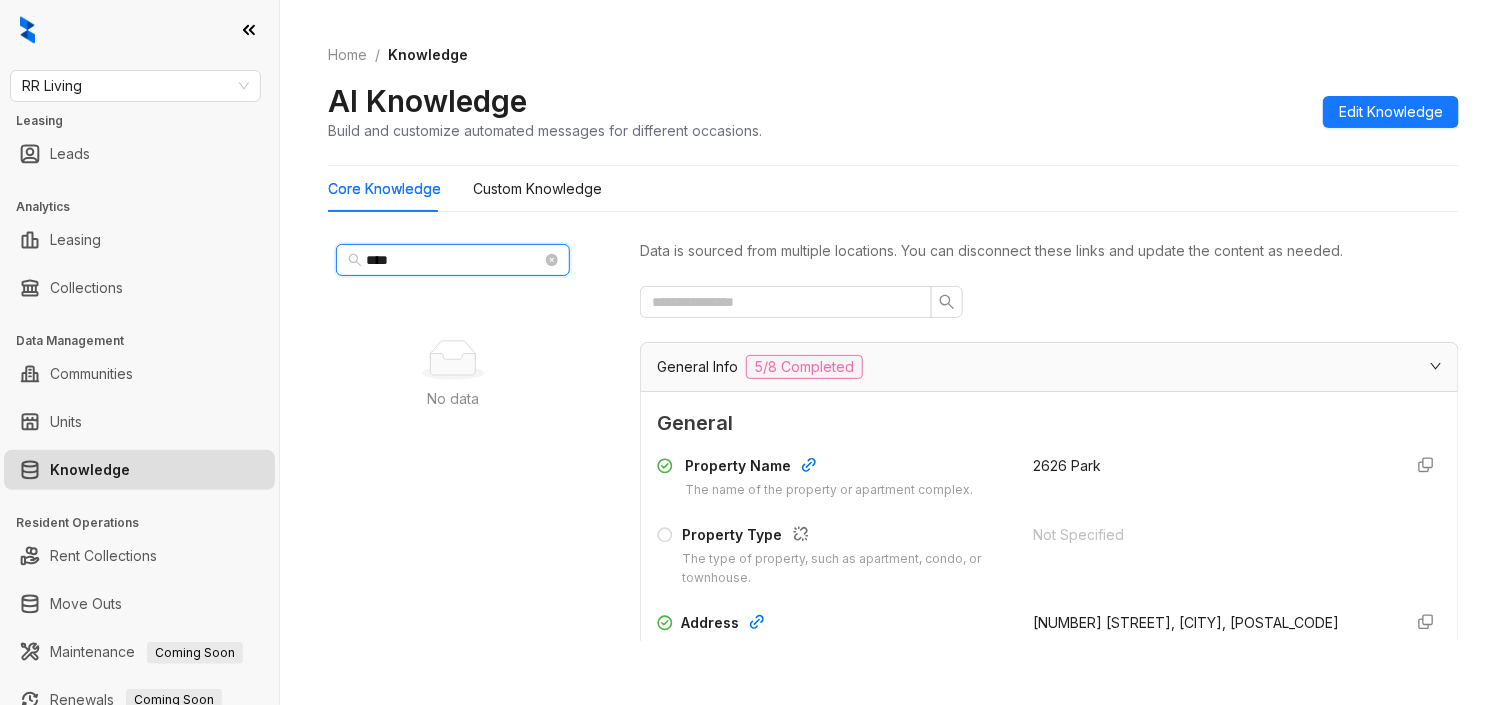 type on "****" 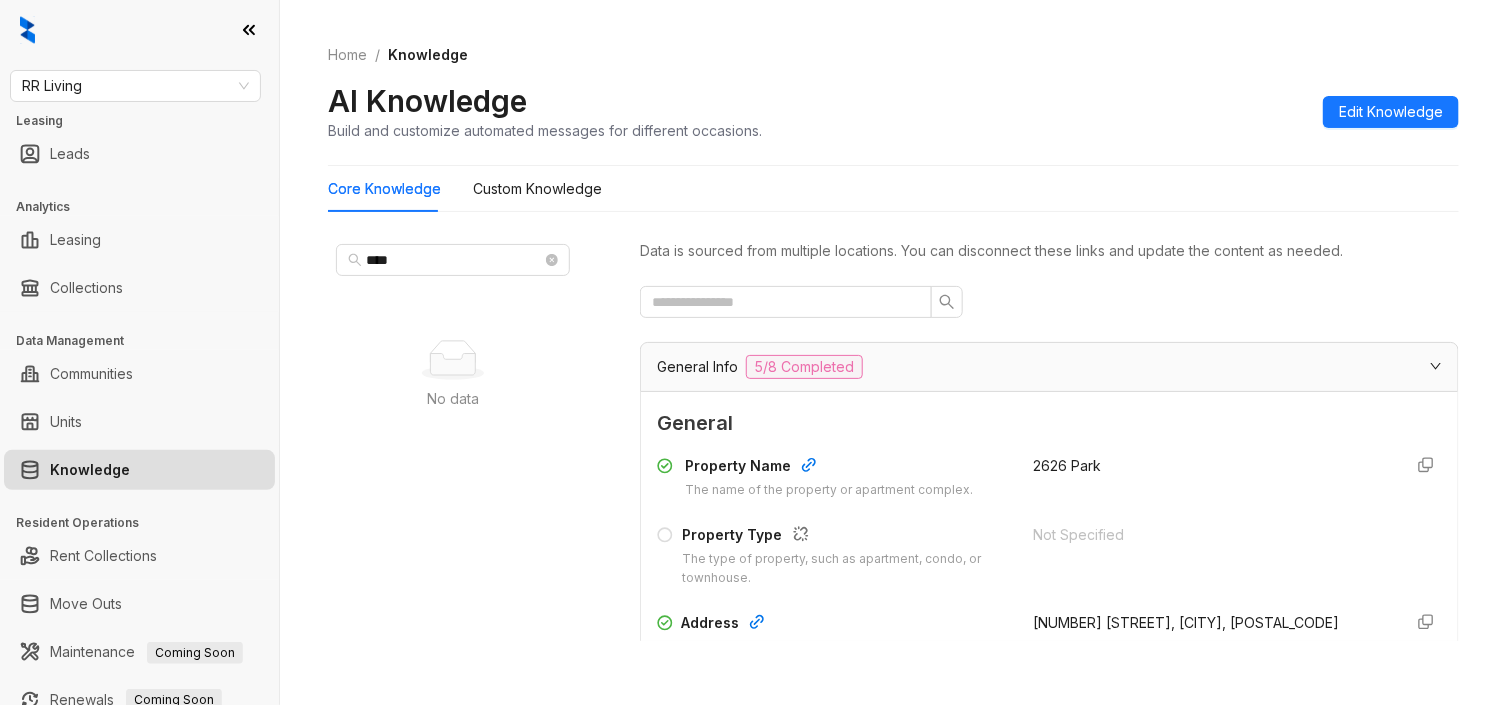 click on "Home  /  Knowledge AI Knowledge Build and customize automated messages for different occasions. Edit Knowledge Core Knowledge Custom Knowledge **** No data No data Data is sourced from multiple locations. You can disconnect these links and update the content as needed. General Info 5/8 Completed General Property Name The name of the property or apartment complex. 2626 Park Property Type The type of property, such as apartment, condo, or townhouse. Not Specified Address The physical address of the property, including city, state, and postal code. 2626 E Park Ave, Tallahassee, 32301-0802 Phone Number The contact phone number for the property or leasing office. Not Specified Community Email The general email address for the property or community inquiries. 2626park Community Website The website address for the property or community. https://www.live2626park.com/?utm_knock=g Office Hours Set the days and times when your community is available for support Sun 9:00 AM - 6:00 PM Mon 9:00 AM - 6:00 PM Tue Wed Thu Fri" at bounding box center (893, 352) 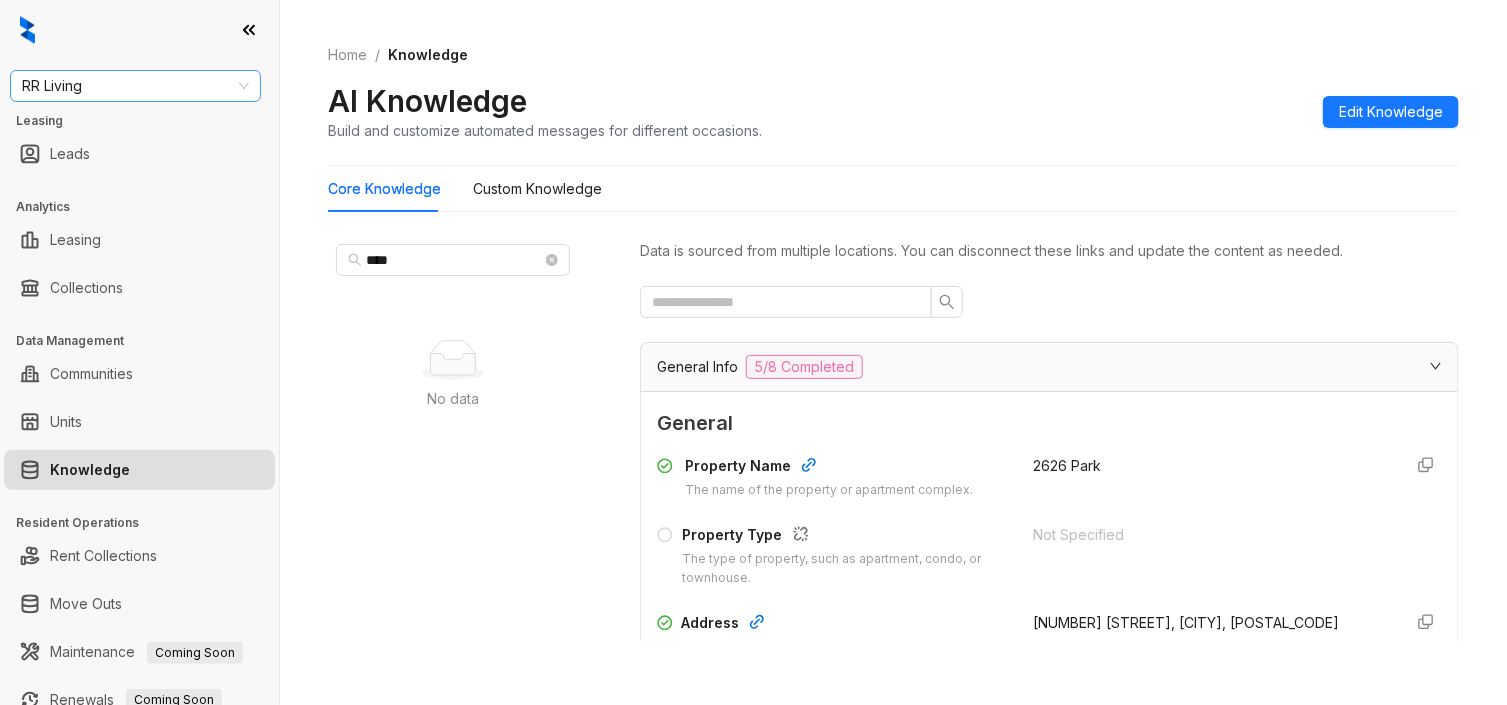 click on "RR Living" at bounding box center [135, 86] 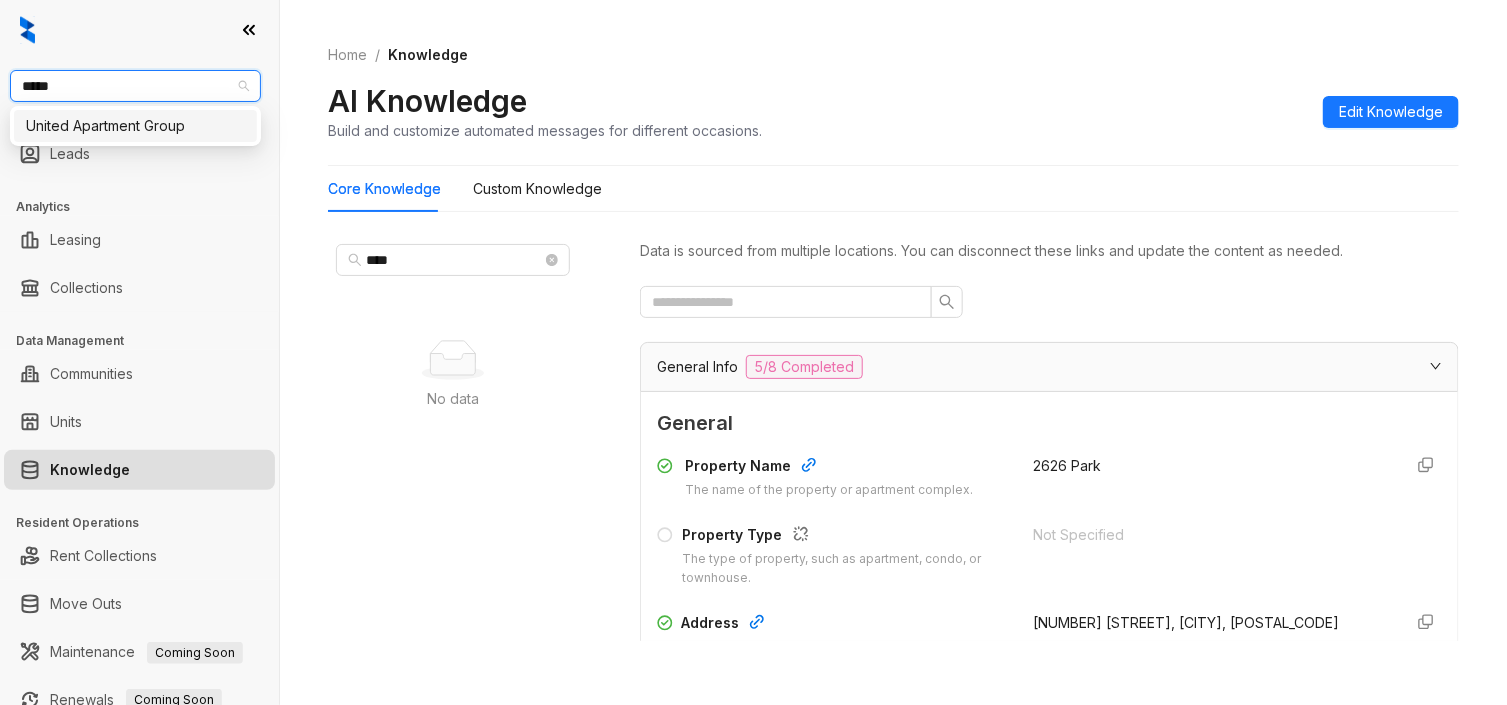 type on "******" 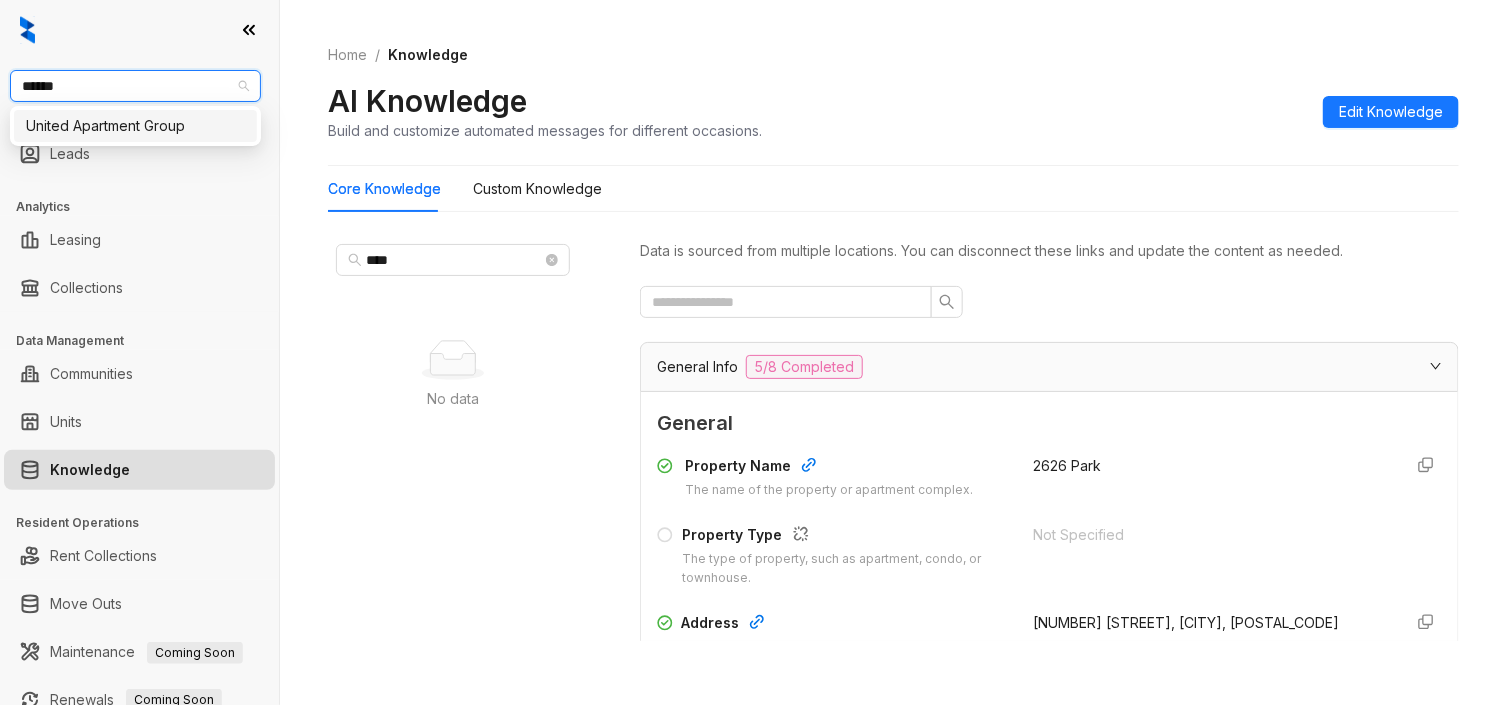 click on "United Apartment Group" at bounding box center (135, 126) 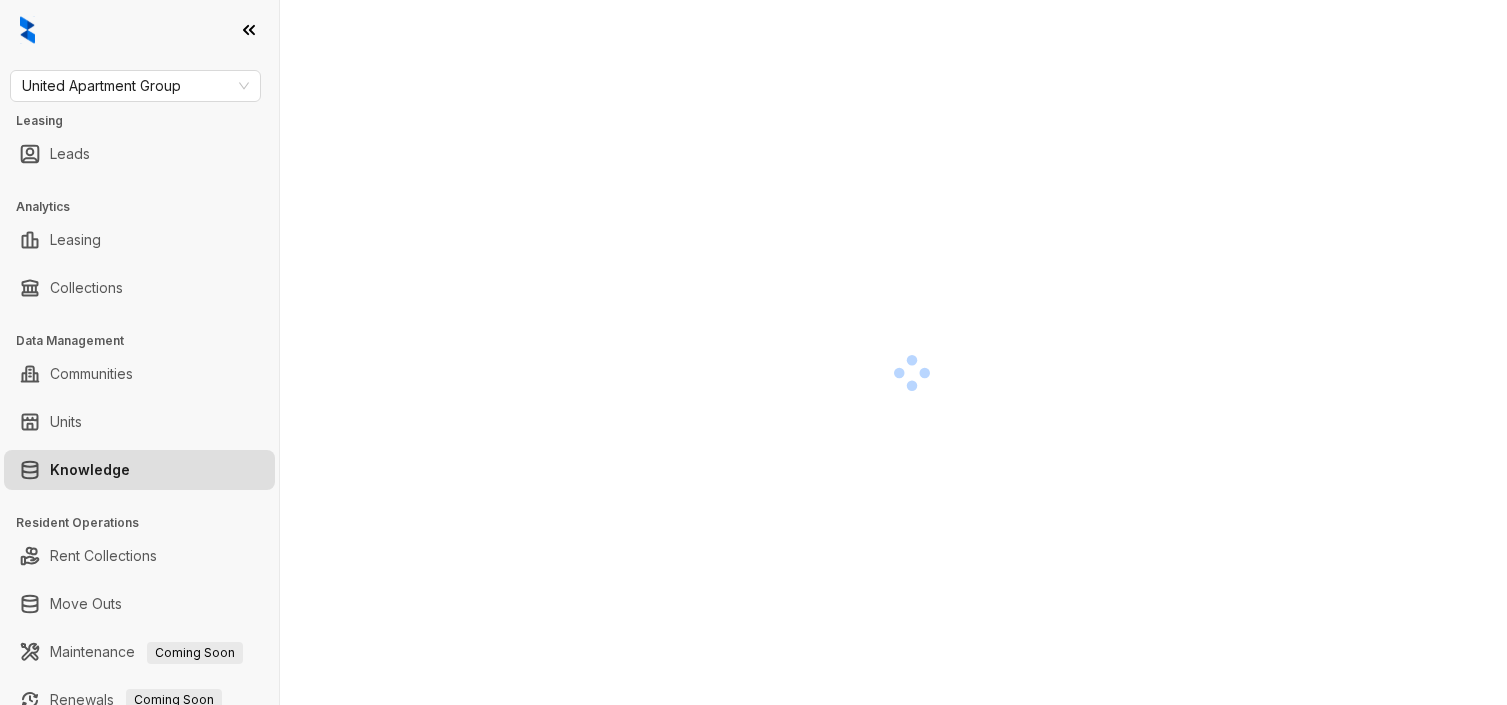 scroll, scrollTop: 0, scrollLeft: 0, axis: both 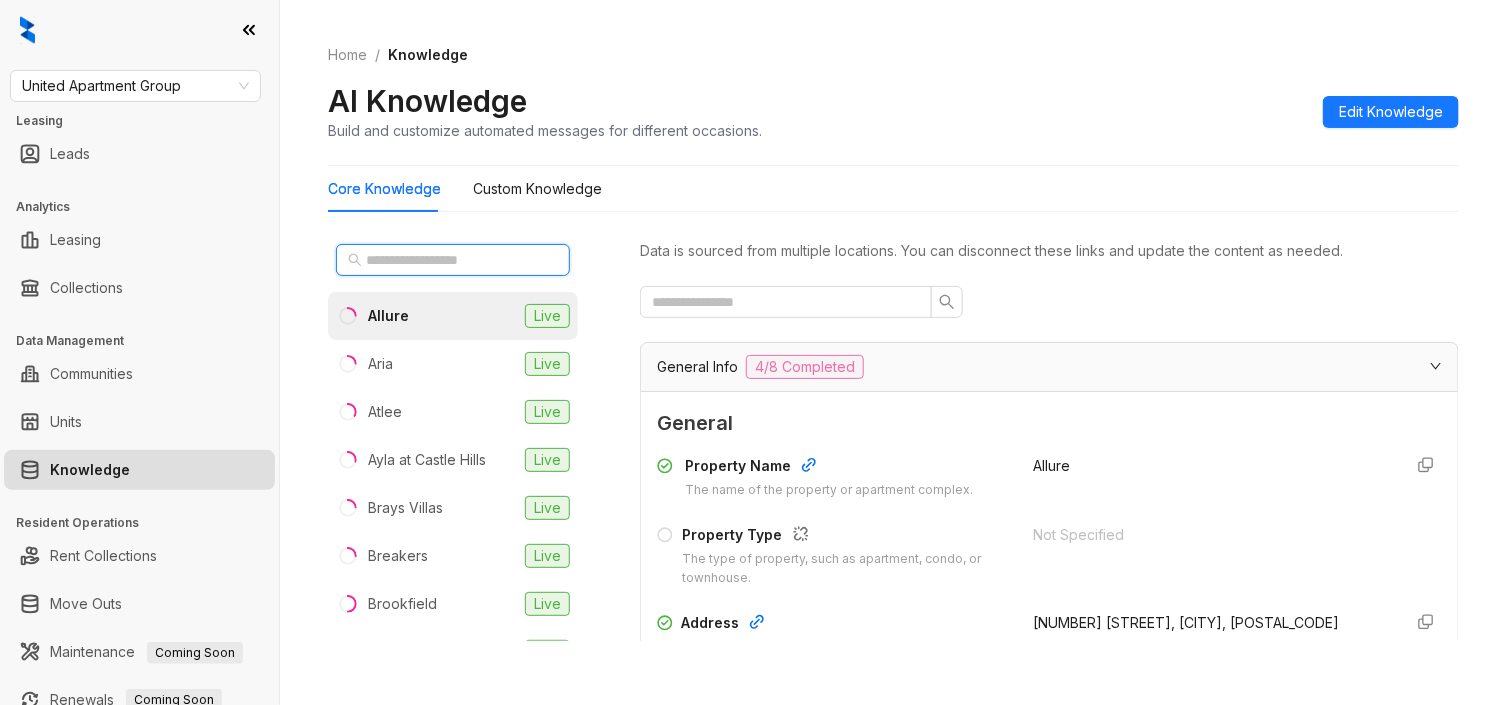 click at bounding box center (454, 260) 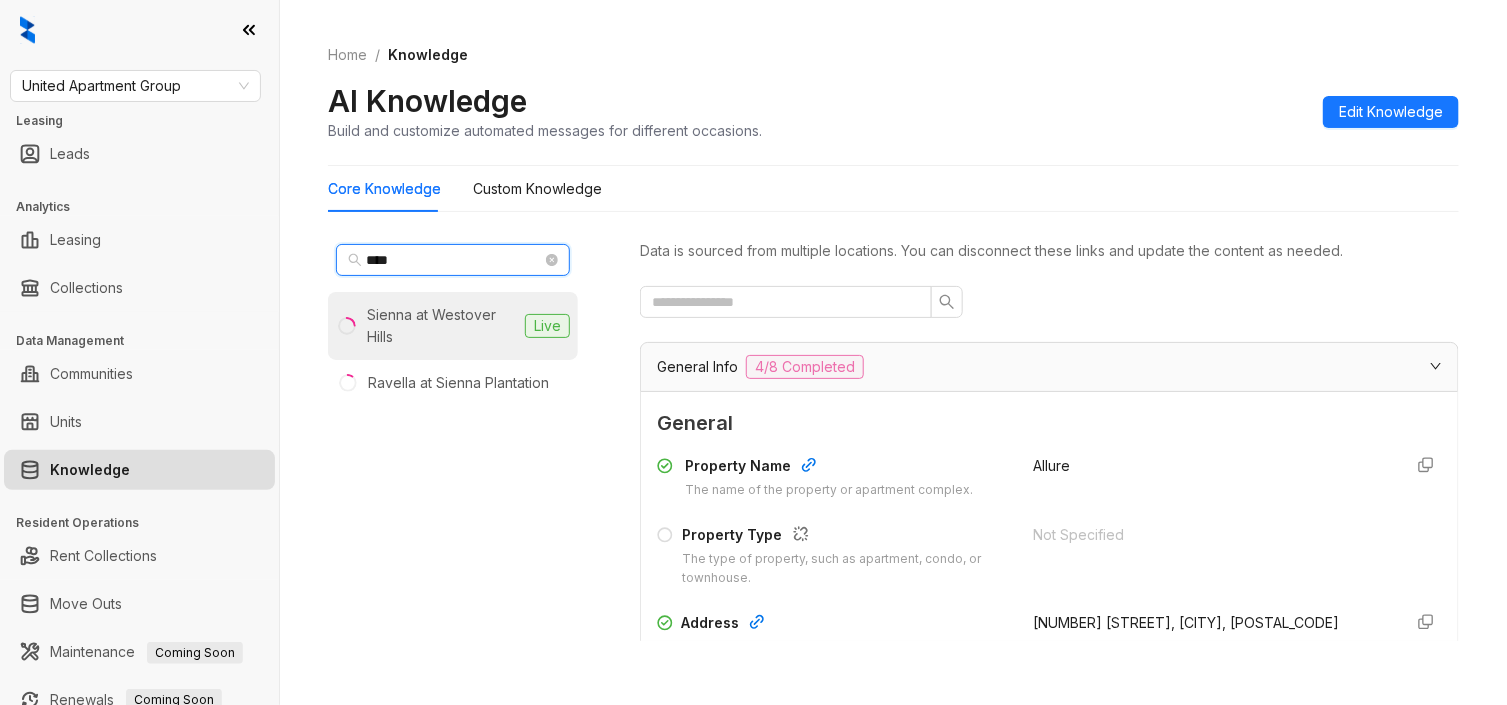 type on "****" 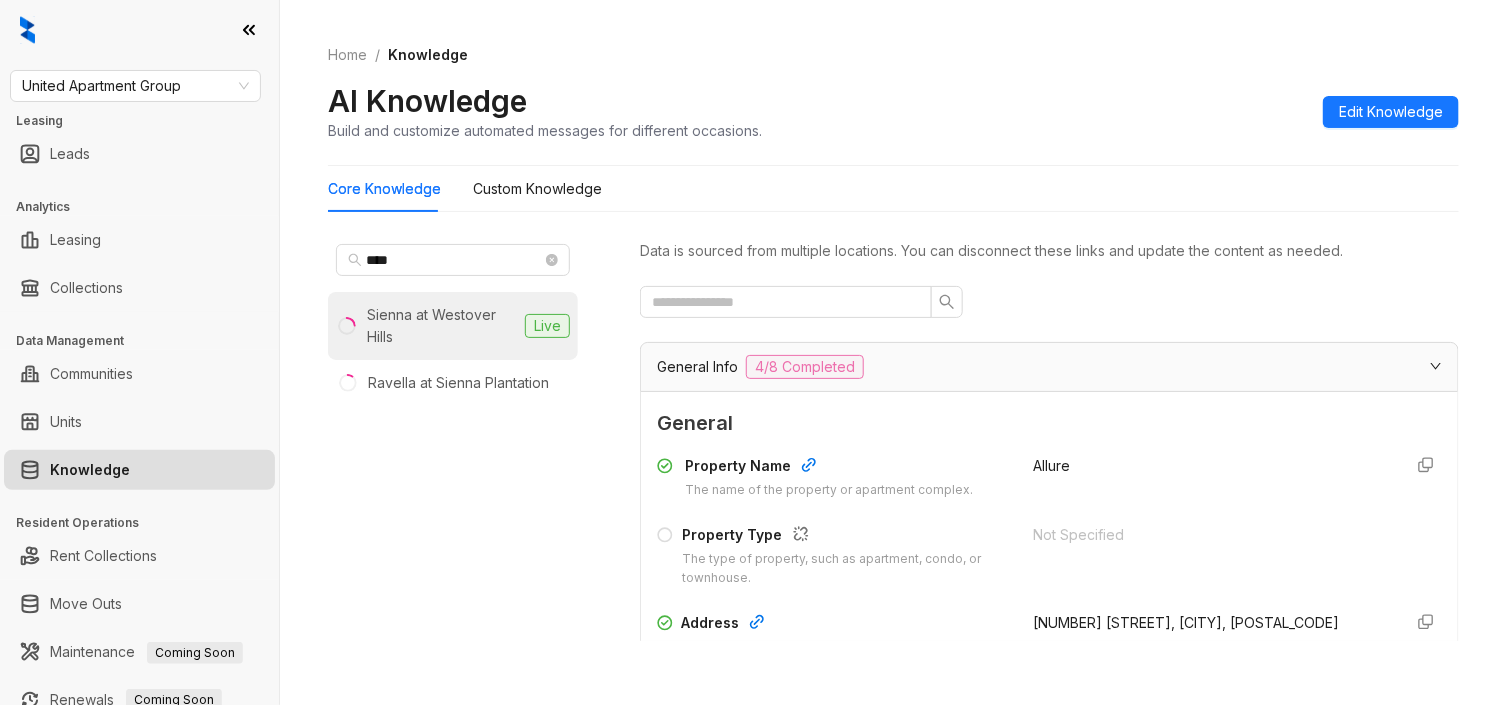 click on "Live" at bounding box center (543, 326) 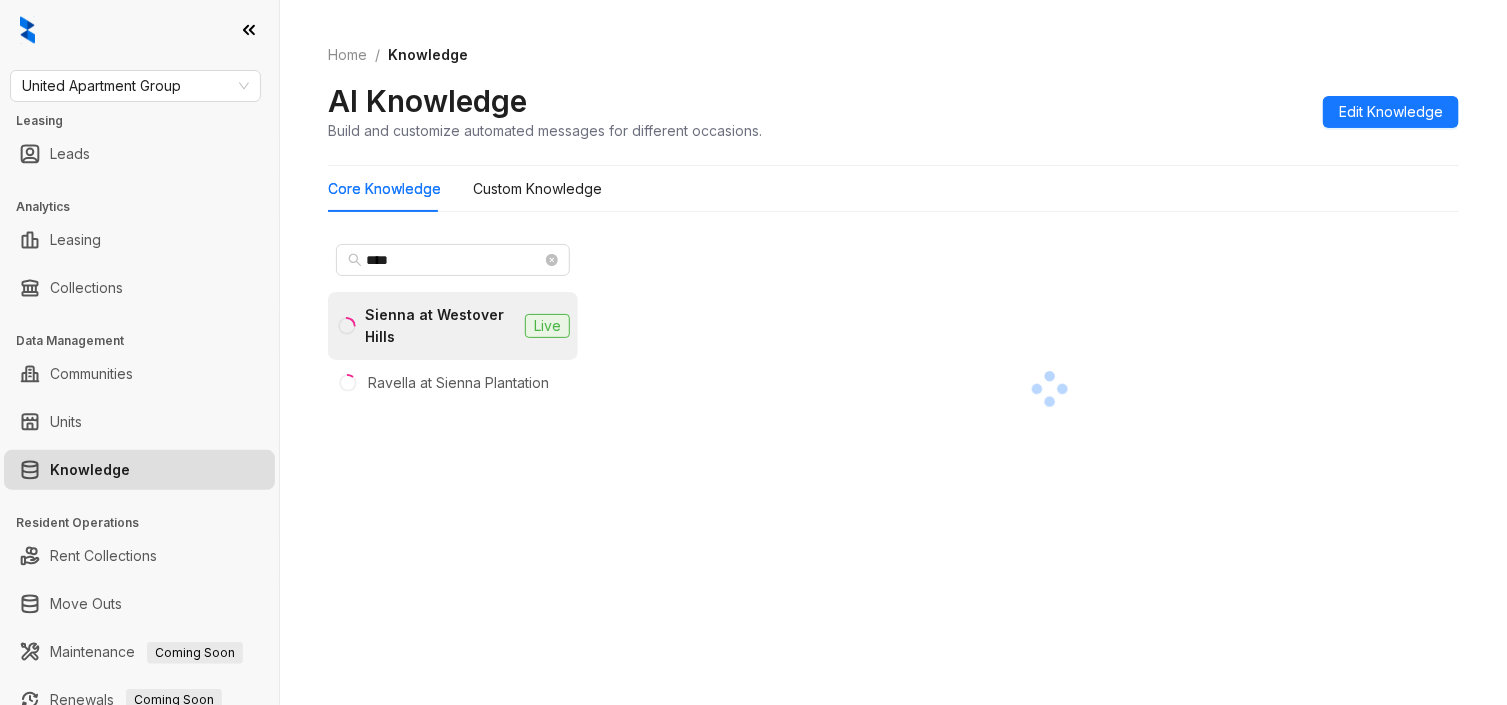 scroll, scrollTop: 152, scrollLeft: 0, axis: vertical 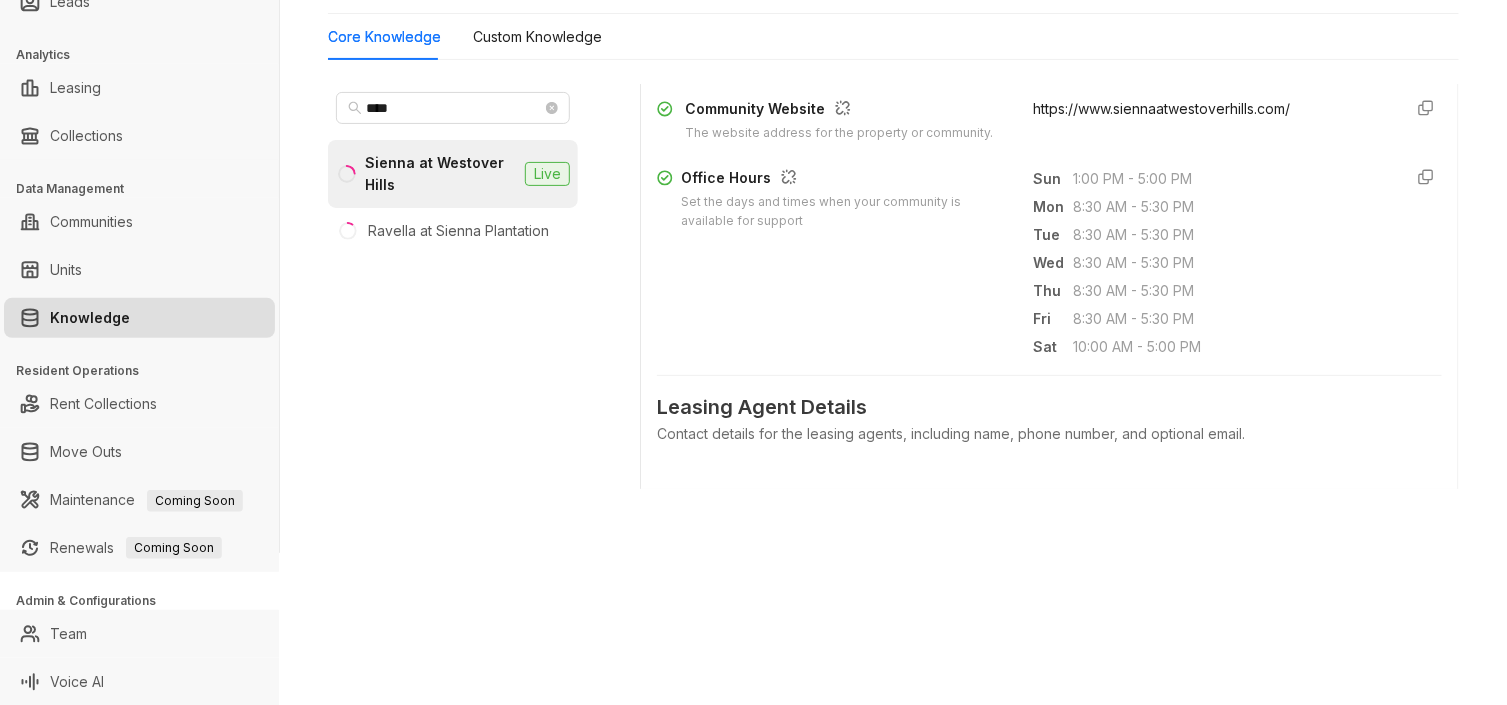 click on "Sun" at bounding box center [1053, 179] 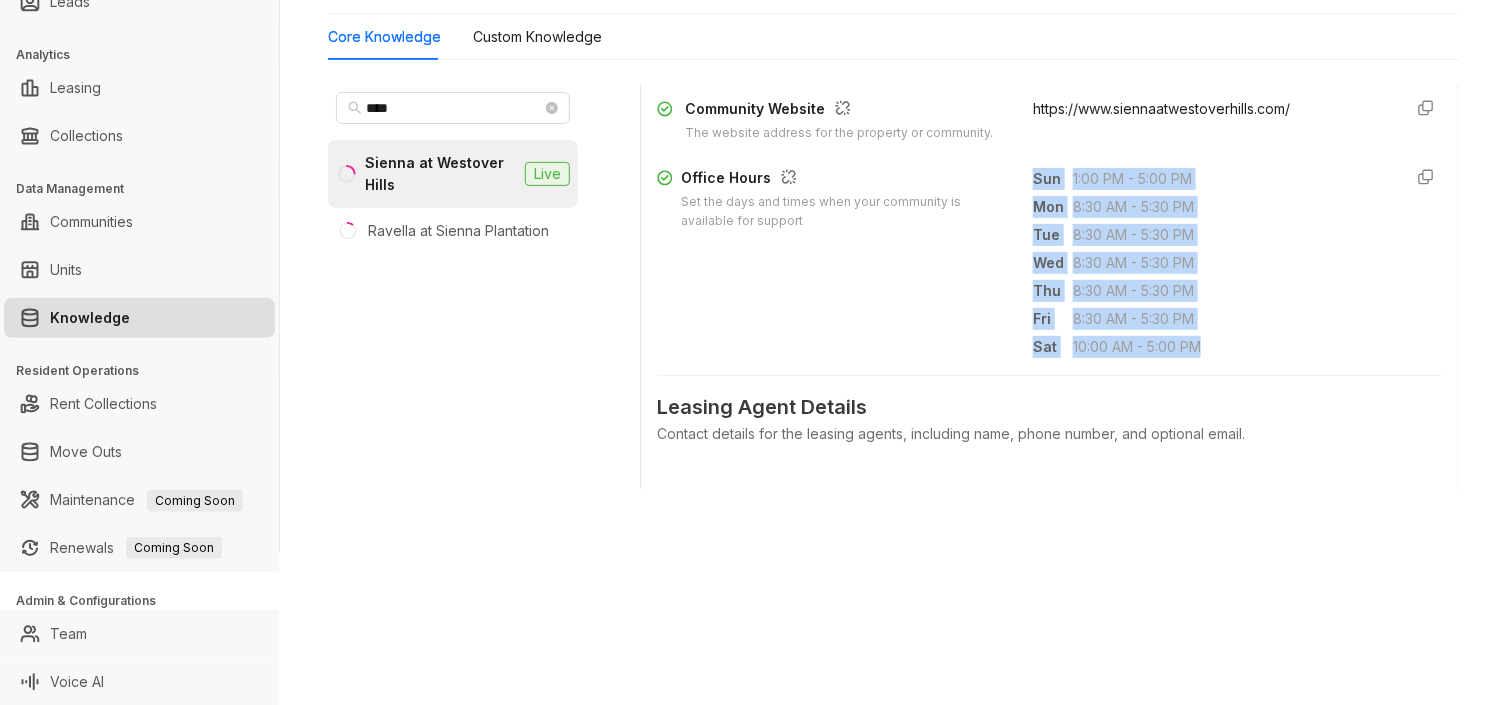 drag, startPoint x: 1017, startPoint y: 171, endPoint x: 1215, endPoint y: 355, distance: 270.29614 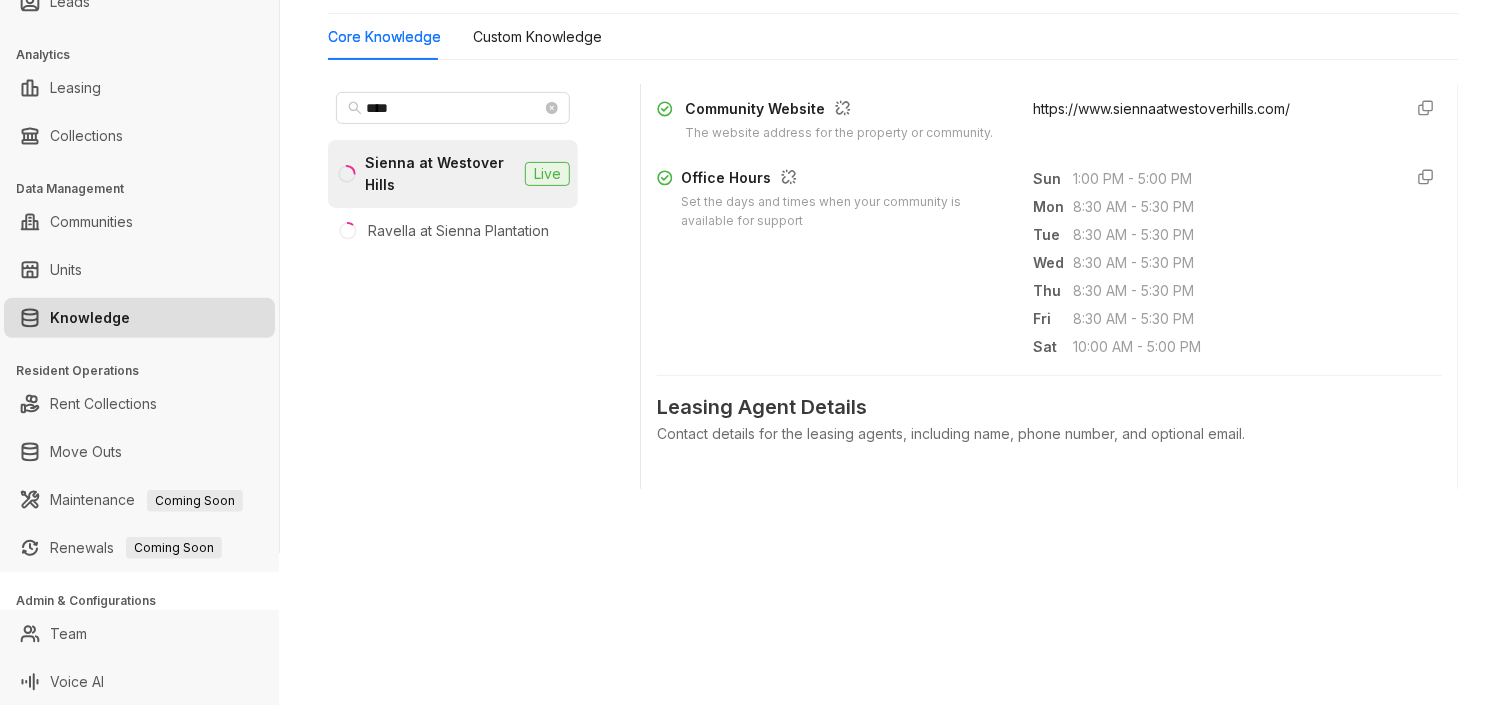 click on "United Apartment Group Leasing Leads Analytics Leasing Collections Data Management Communities Units Knowledge Resident Operations Rent Collections Move Outs Maintenance Coming Soon Renewals Coming Soon Admin & Configurations Team Voice AI Home  /  Knowledge AI Knowledge Build and customize automated messages for different occasions. Edit Knowledge Core Knowledge Custom Knowledge **** Sienna at Westover Hills Live Ravella at Sienna Plantation Data is sourced from multiple locations. You can disconnect these links and update the content as needed. General Info 4/8 Completed General Property Name The name of the property or apartment complex. Sienna at Westover Hills Property Type The type of property, such as apartment, condo, or townhouse. Not Specified Address The physical address of the property, including city, state, and postal code. 11869 Potranco Rd, San Antonio, 78253-7095 Phone Number The contact phone number for the property or leasing office. Not Specified Community Email Not Specified Office Hours" at bounding box center (753, 352) 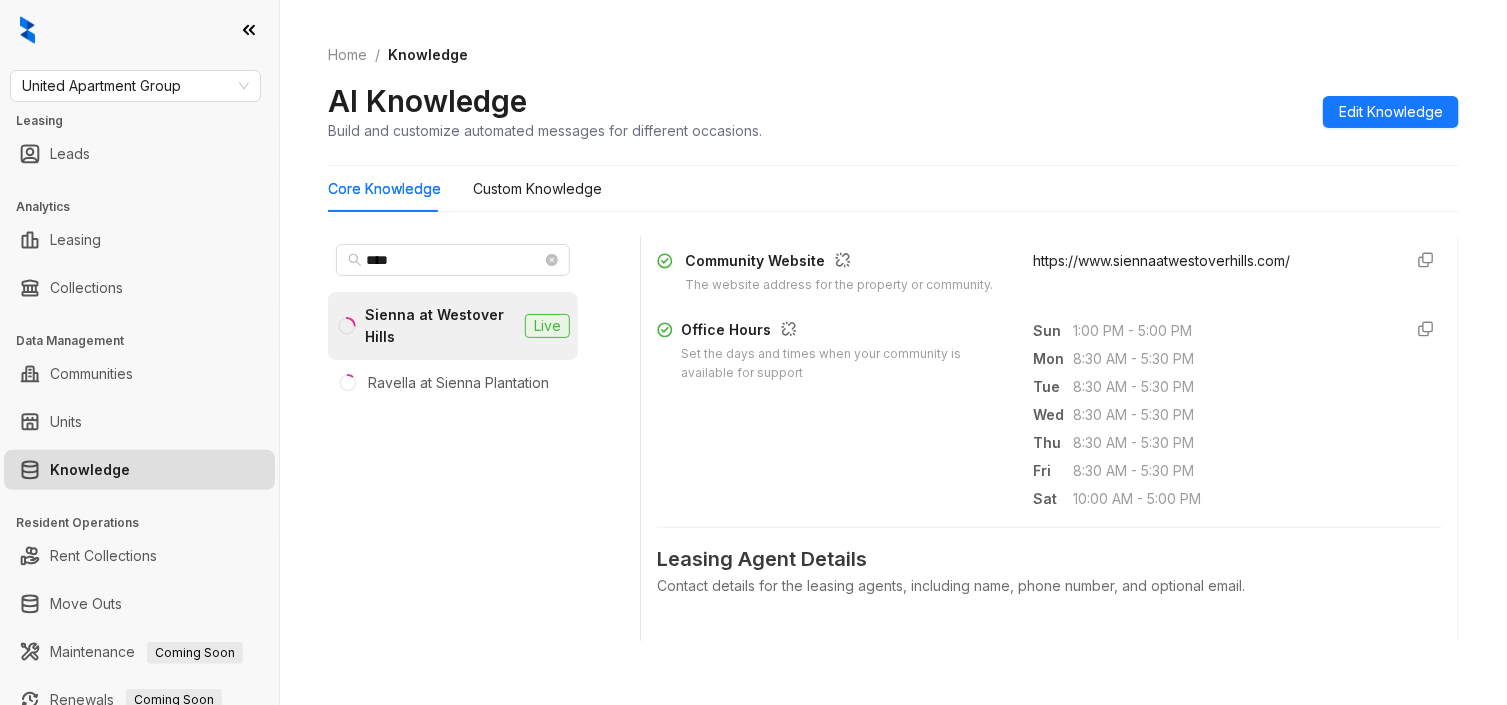 click on "Home  /  Knowledge AI Knowledge Build and customize automated messages for different occasions. Edit Knowledge Core Knowledge Custom Knowledge **** Sienna at Westover Hills Live Ravella at Sienna Plantation Data is sourced from multiple locations. You can disconnect these links and update the content as needed. General Info 4/8 Completed General Property Name The name of the property or apartment complex. Sienna at Westover Hills Property Type The type of property, such as apartment, condo, or townhouse. Not Specified Address The physical address of the property, including city, state, and postal code. 11869 Potranco Rd, San Antonio, 78253-7095 Phone Number The contact phone number for the property or leasing office. Not Specified Community Email The general email address for the property or community inquiries. Not Specified Community Website The website address for the property or community. https://www.siennaatwestoverhills.com/ Office Hours Sun 1:00 PM - 5:00 PM Mon 8:30 AM - 5:30 PM Tue 8:30 AM - 5:30 PM" at bounding box center (893, 352) 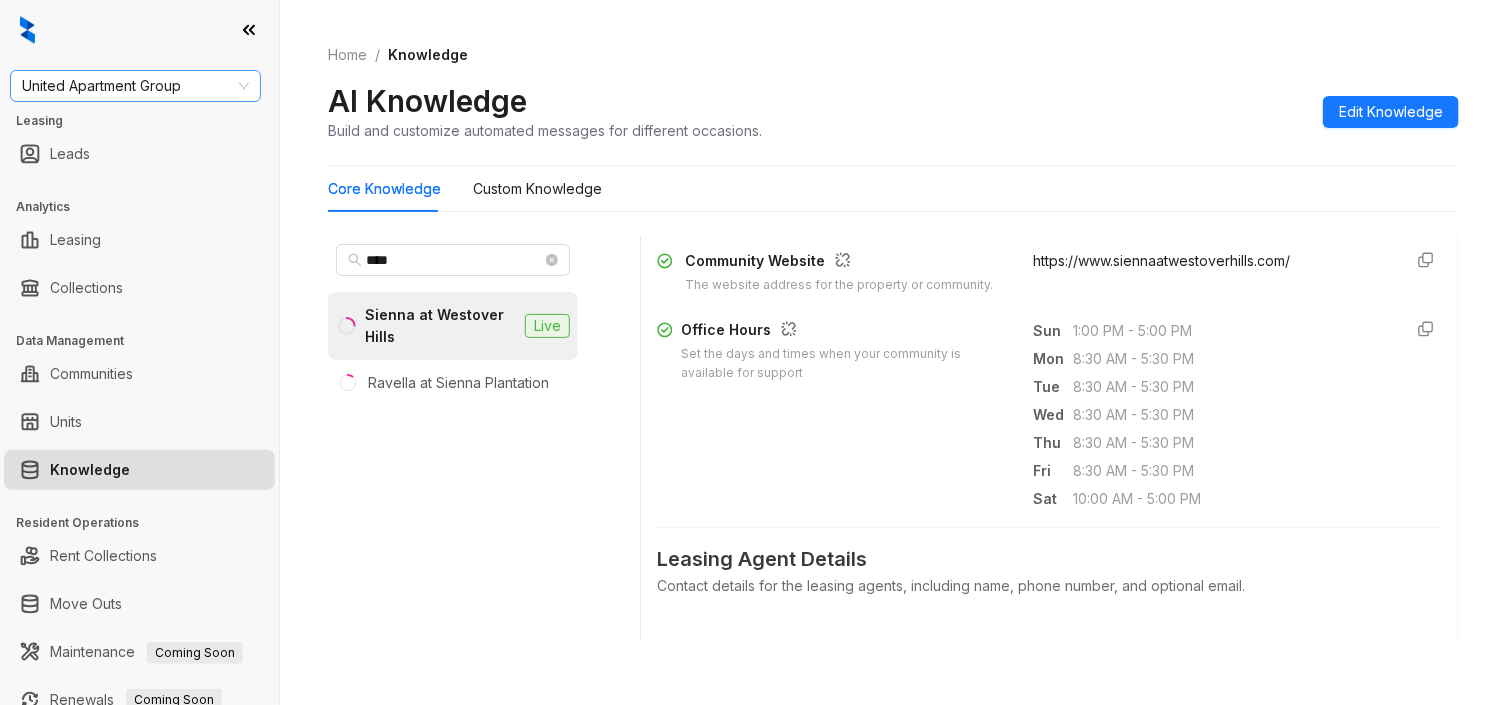 click on "United Apartment Group" at bounding box center (135, 86) 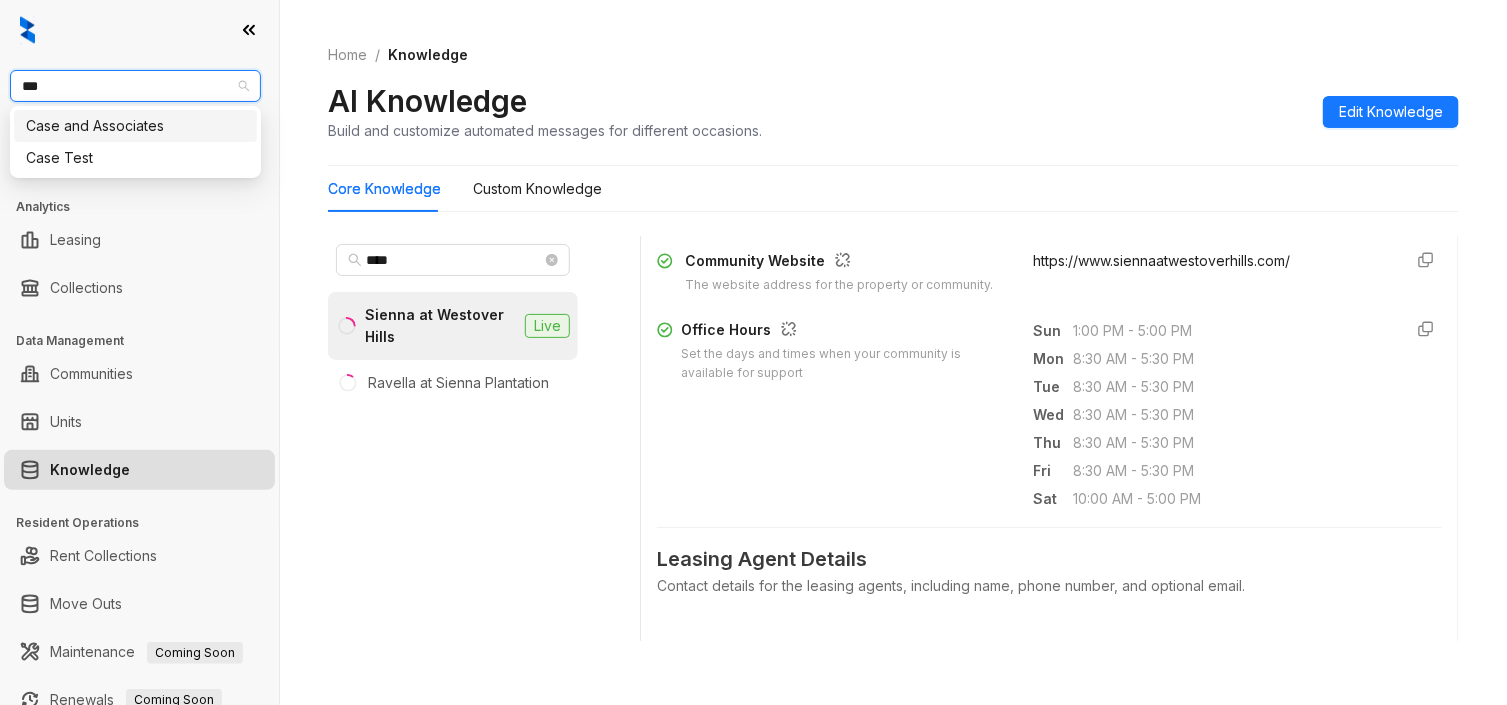 type on "****" 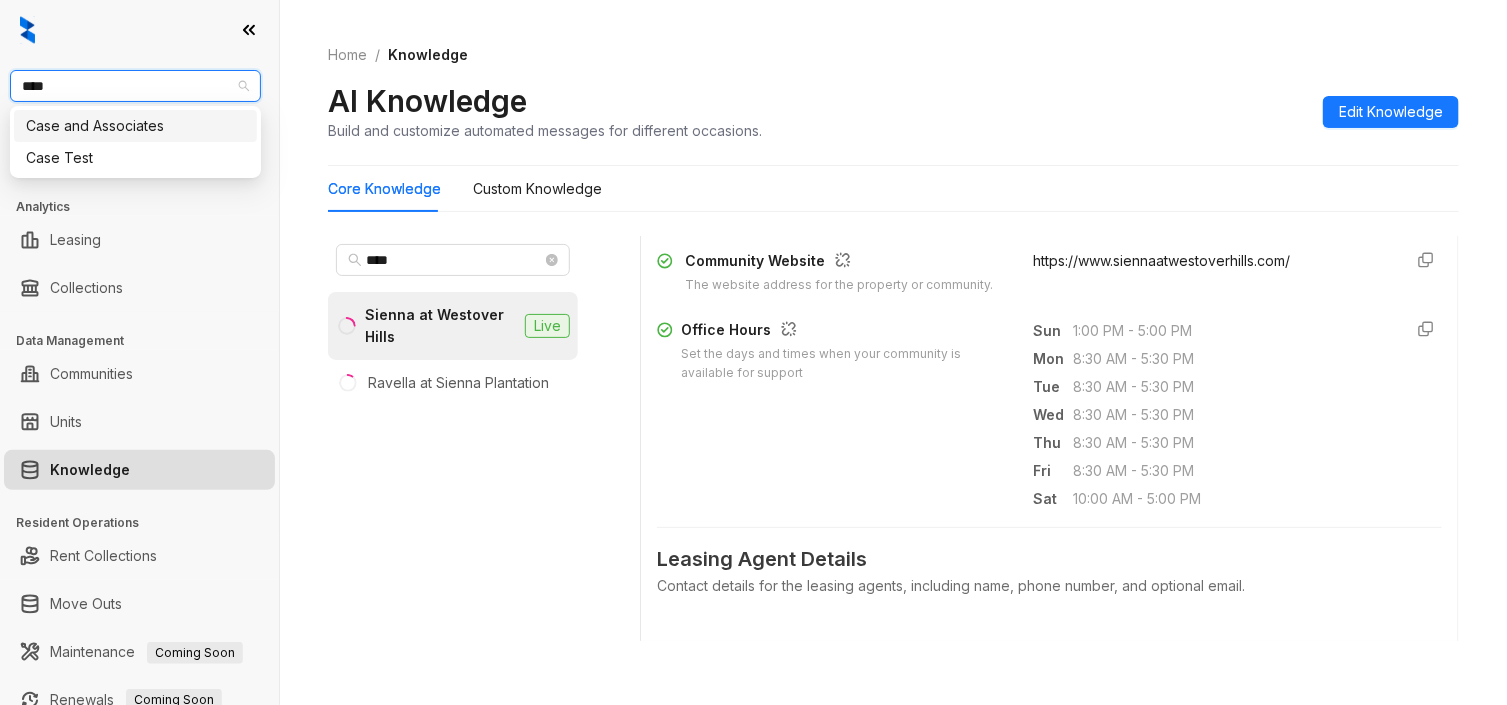 click on "Case and Associates" at bounding box center (135, 126) 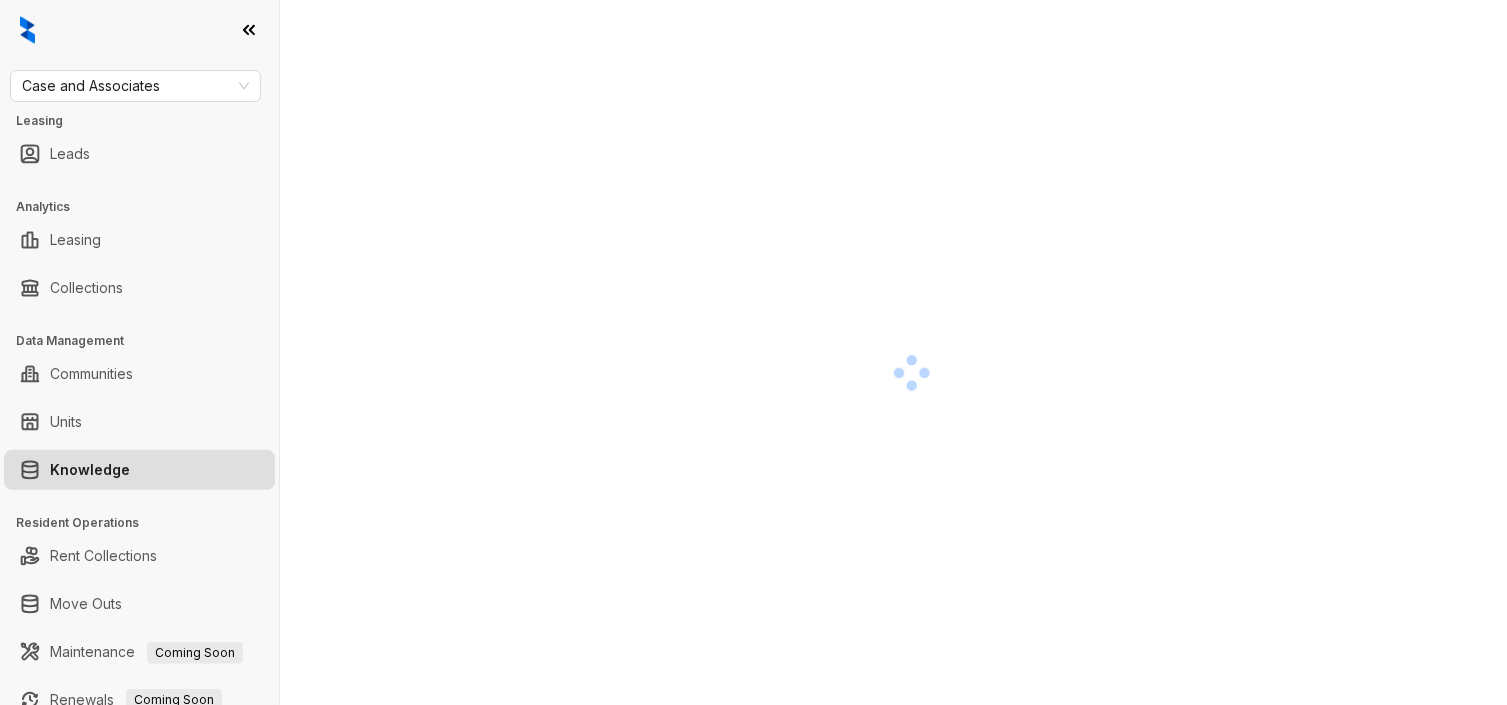 click at bounding box center [911, 372] 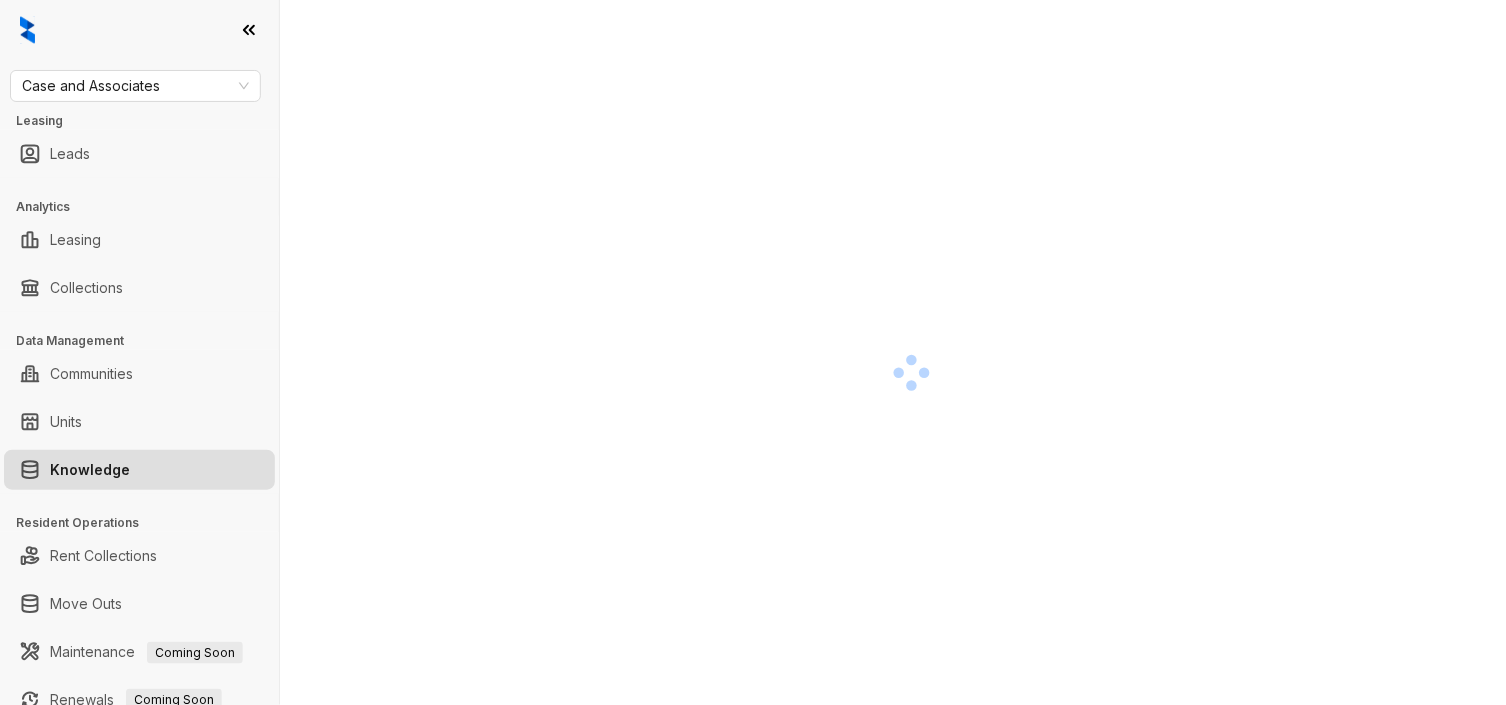 scroll, scrollTop: 0, scrollLeft: 0, axis: both 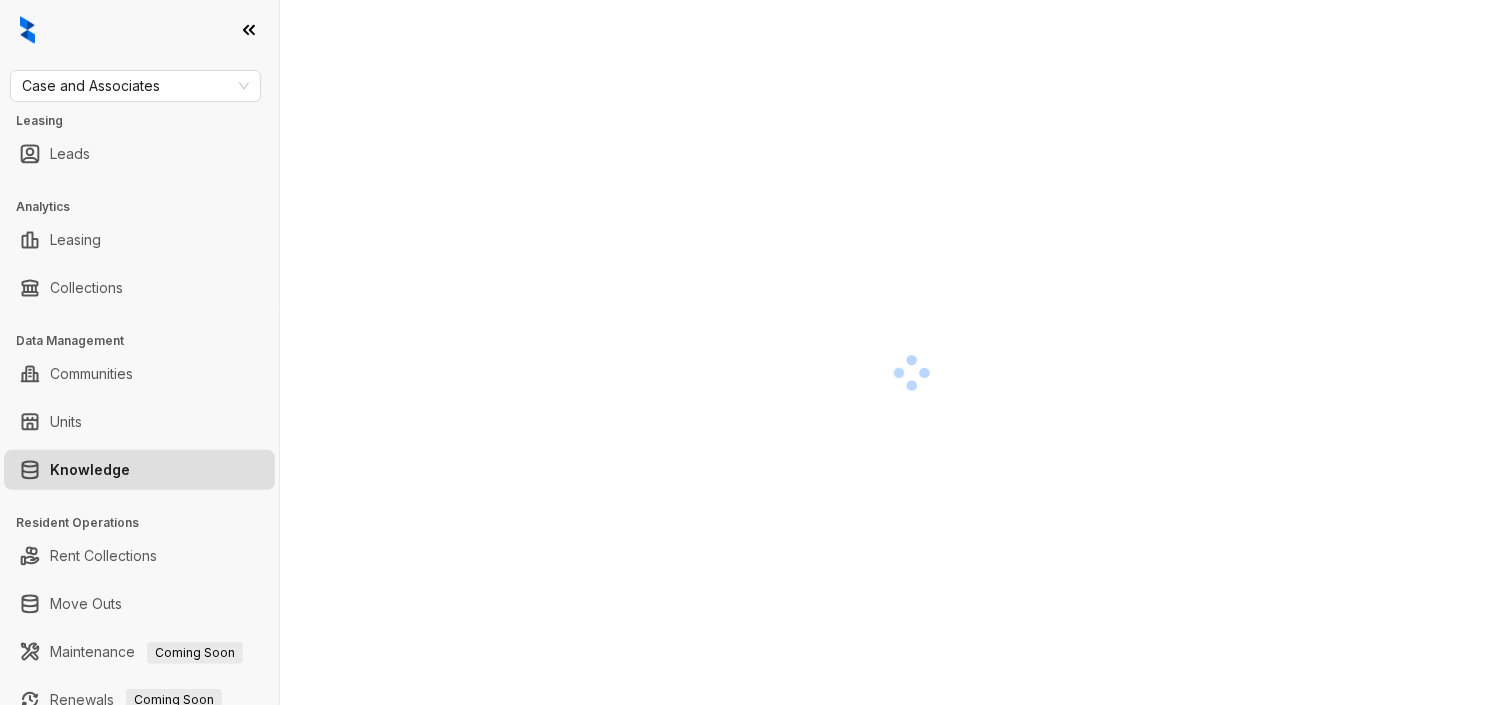 click at bounding box center [911, 372] 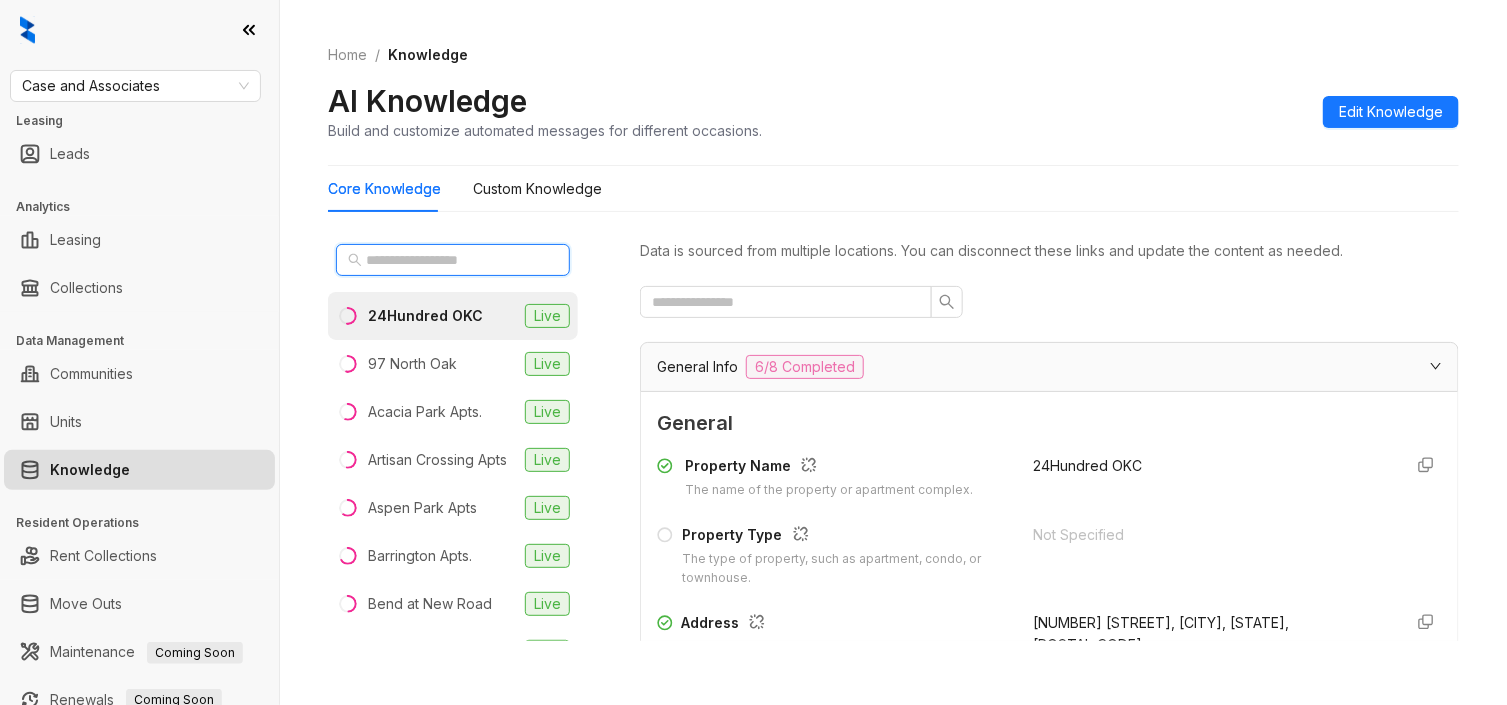 click at bounding box center (454, 260) 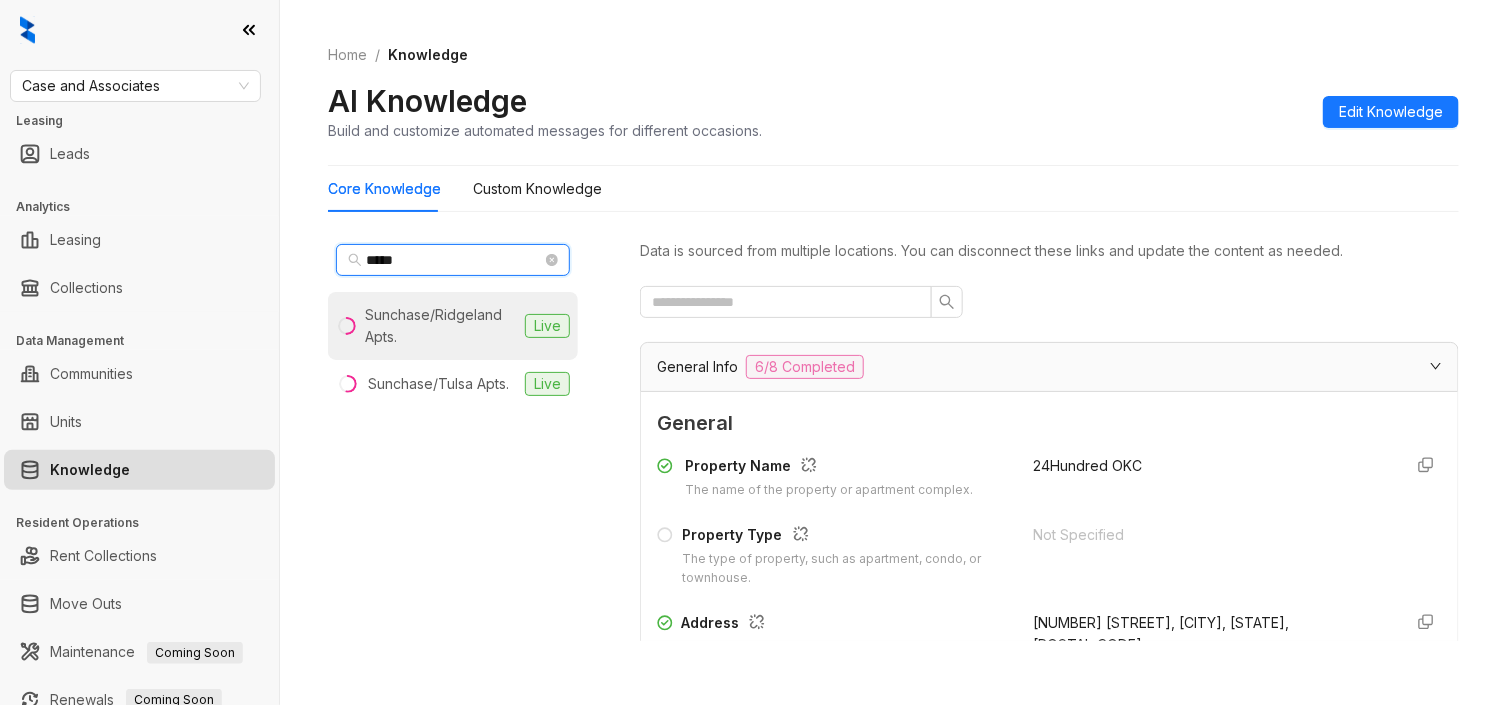 type on "*****" 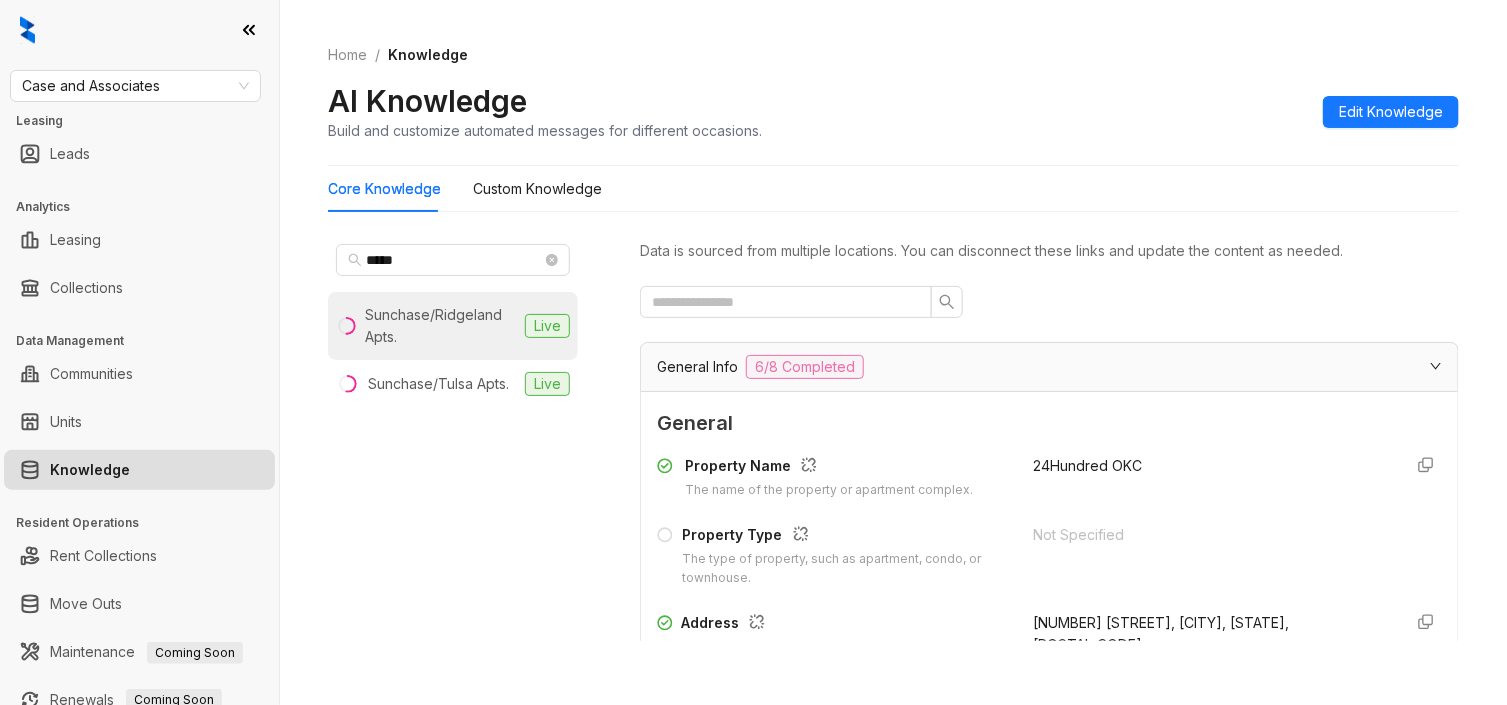 click on "Sunchase/Ridgeland Apts." at bounding box center (441, 326) 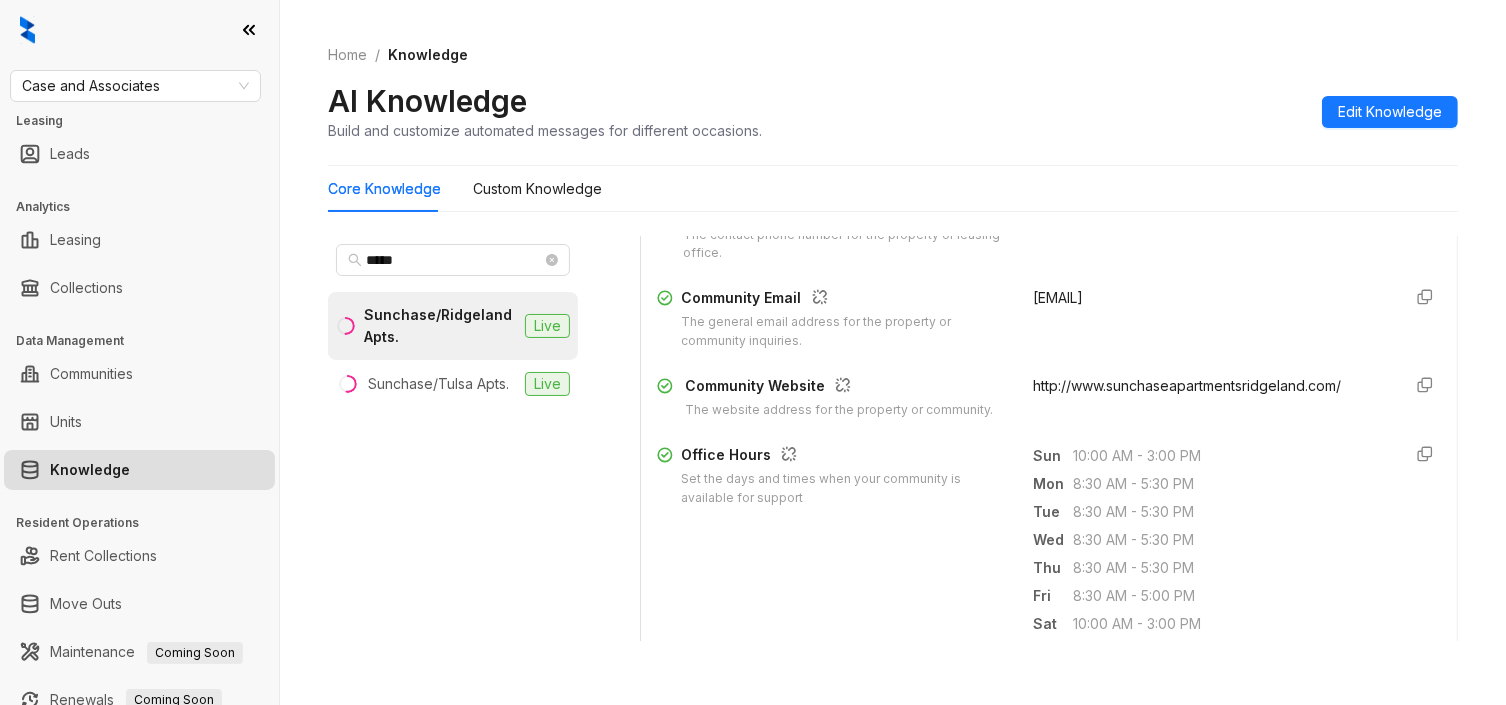 scroll, scrollTop: 250, scrollLeft: 0, axis: vertical 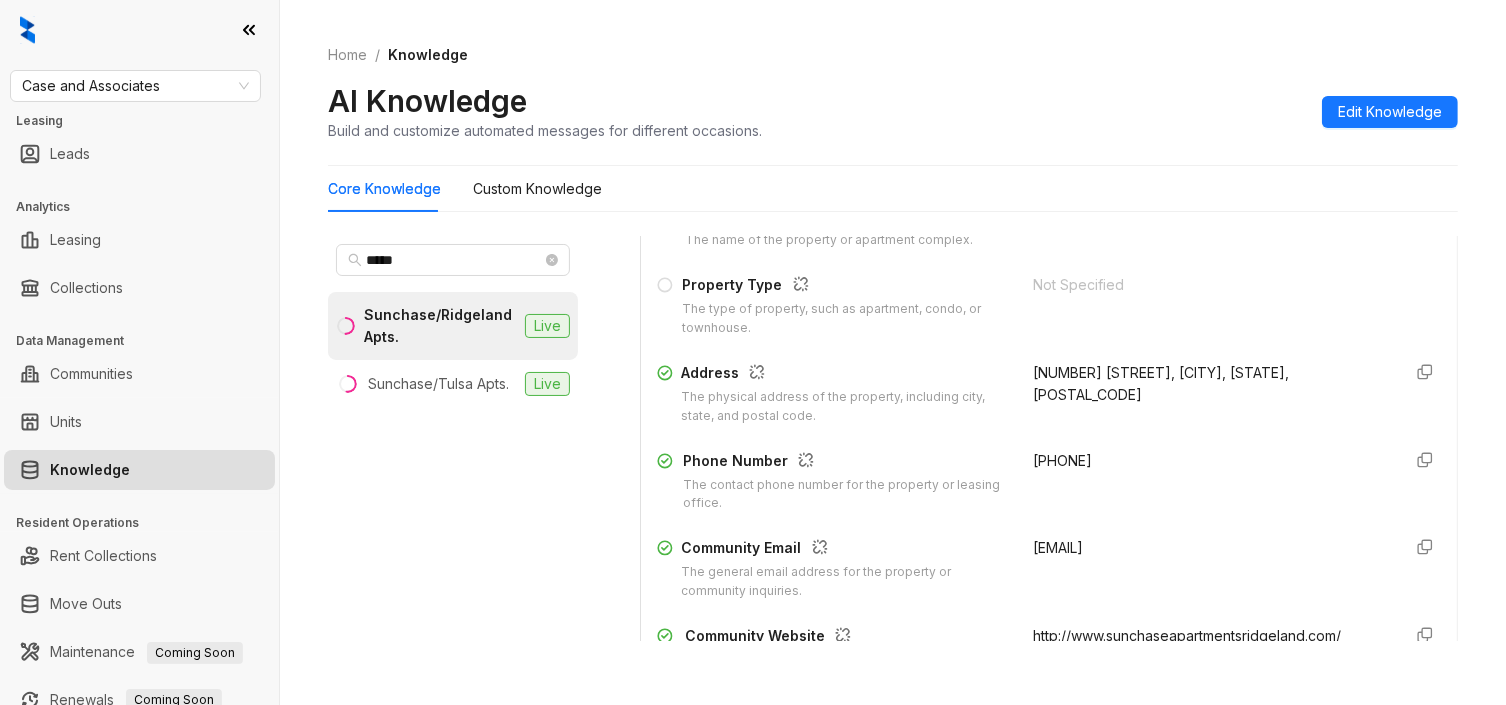 click on "[PHONE]" at bounding box center [1062, 460] 